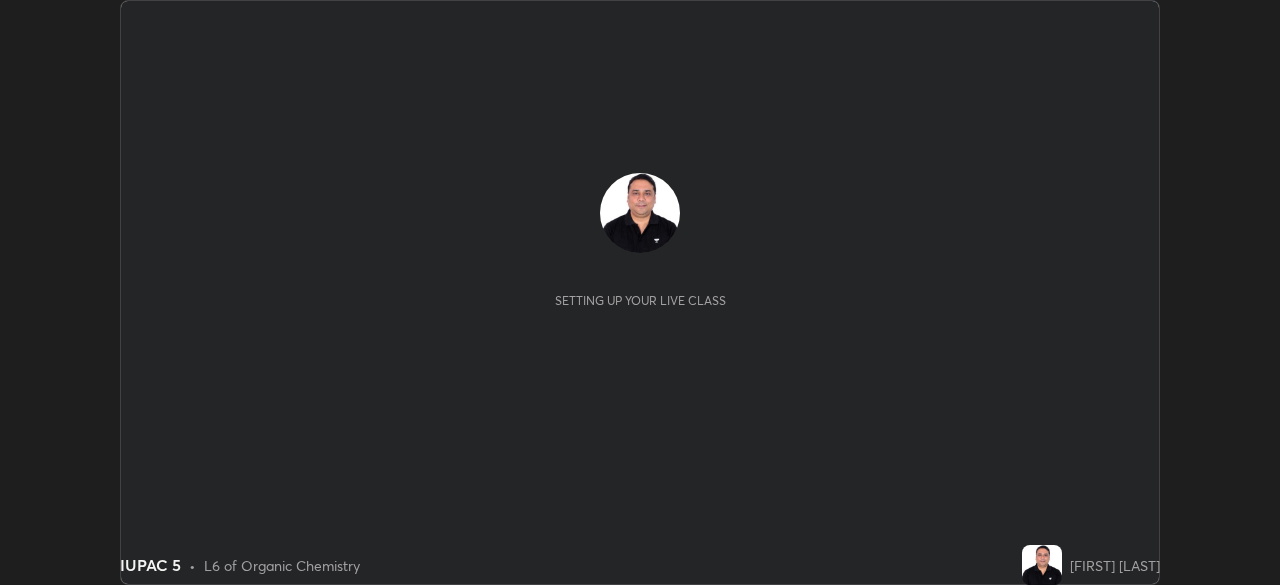 scroll, scrollTop: 0, scrollLeft: 0, axis: both 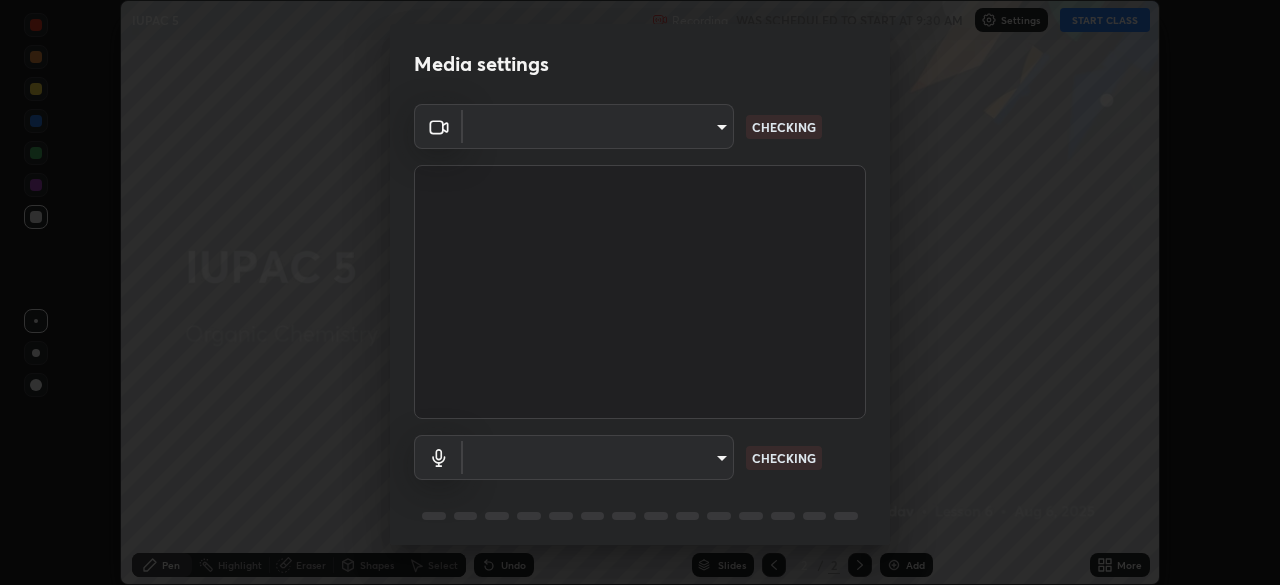 click on "Erase all IUPAC 5 Recording WAS SCHEDULED TO START AT  9:30 AM Settings START CLASS Setting up your live class IUPAC 5 • L6 of Organic Chemistry [FIRST] [LAST] Pen Highlight Eraser Shapes Select Undo Slides 2 / 2 Add More No doubts shared Encourage your learners to ask a doubt for better clarity Report an issue Reason for reporting Buffering Chat not working Audio - Video sync issue Educator video quality low ​ Attach an image Report Media settings ​ CHECKING ​ CHECKING 1 / 5 Next" at bounding box center (640, 292) 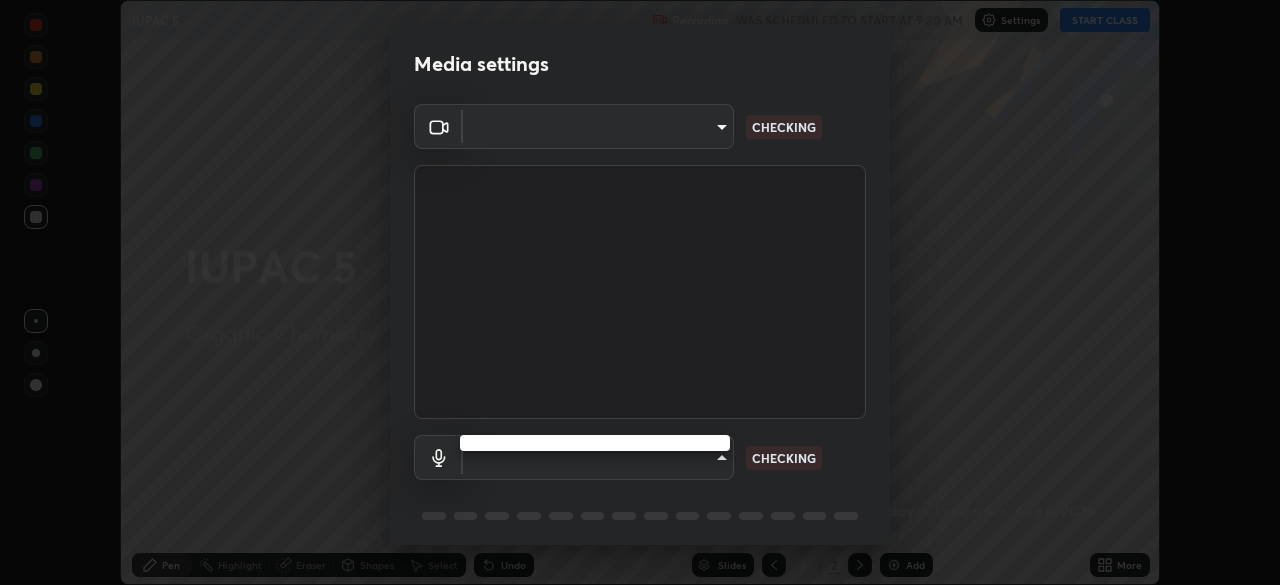 type on "[HASH]" 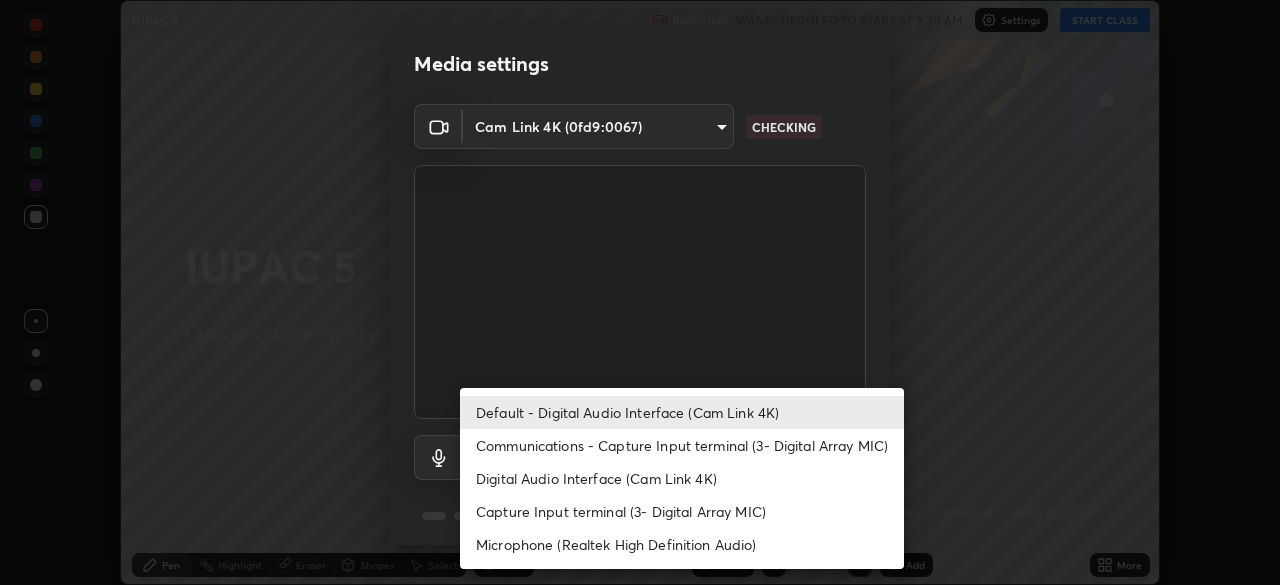 click on "Digital Audio Interface (Cam Link 4K)" at bounding box center (682, 478) 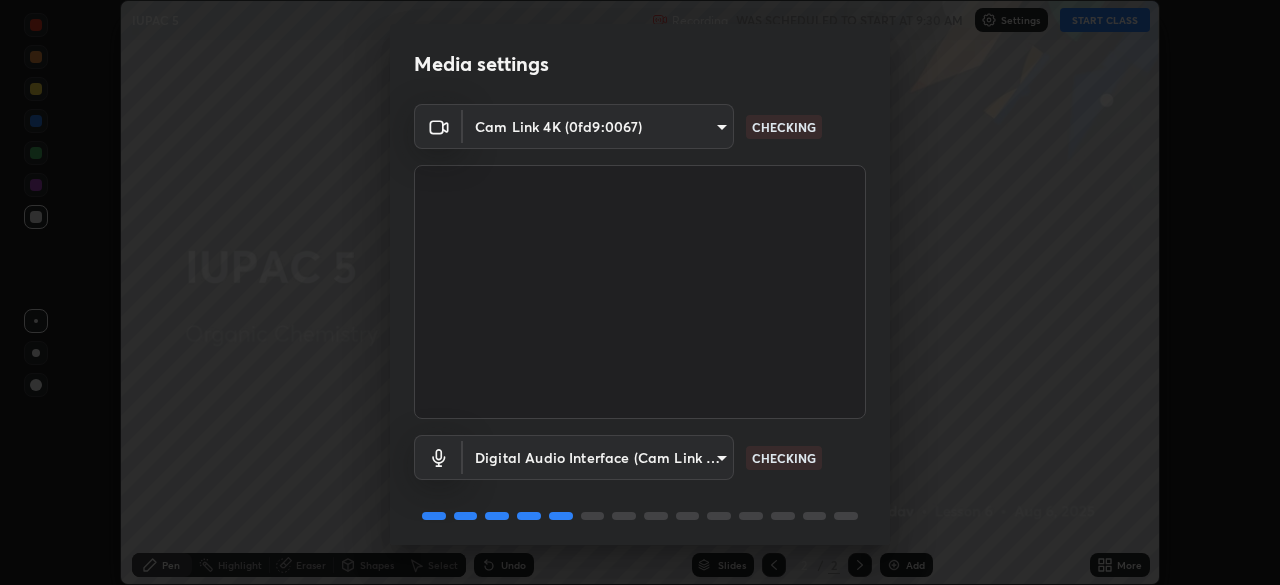 click on "Erase all IUPAC 5 Recording WAS SCHEDULED TO START AT  9:30 AM Settings START CLASS Setting up your live class IUPAC 5 • L6 of Organic Chemistry [FIRST] [LAST] Pen Highlight Eraser Shapes Select Undo Slides 2 / 2 Add More No doubts shared Encourage your learners to ask a doubt for better clarity Report an issue Reason for reporting Buffering Chat not working Audio - Video sync issue Educator video quality low ​ Attach an image Report Media settings Cam Link 4K (0fd9:0067) [HASH] CHECKING Digital Audio Interface (Cam Link 4K) [HASH] CHECKING 1 / 5 Next" at bounding box center [640, 292] 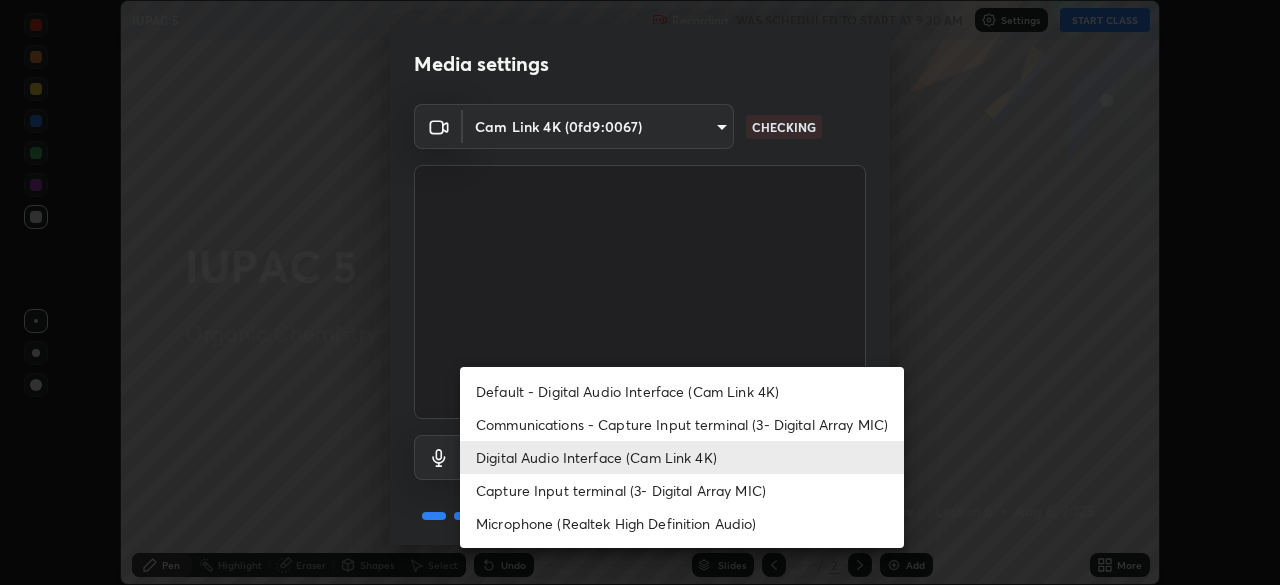 click on "Microphone (Realtek High Definition Audio)" at bounding box center [682, 523] 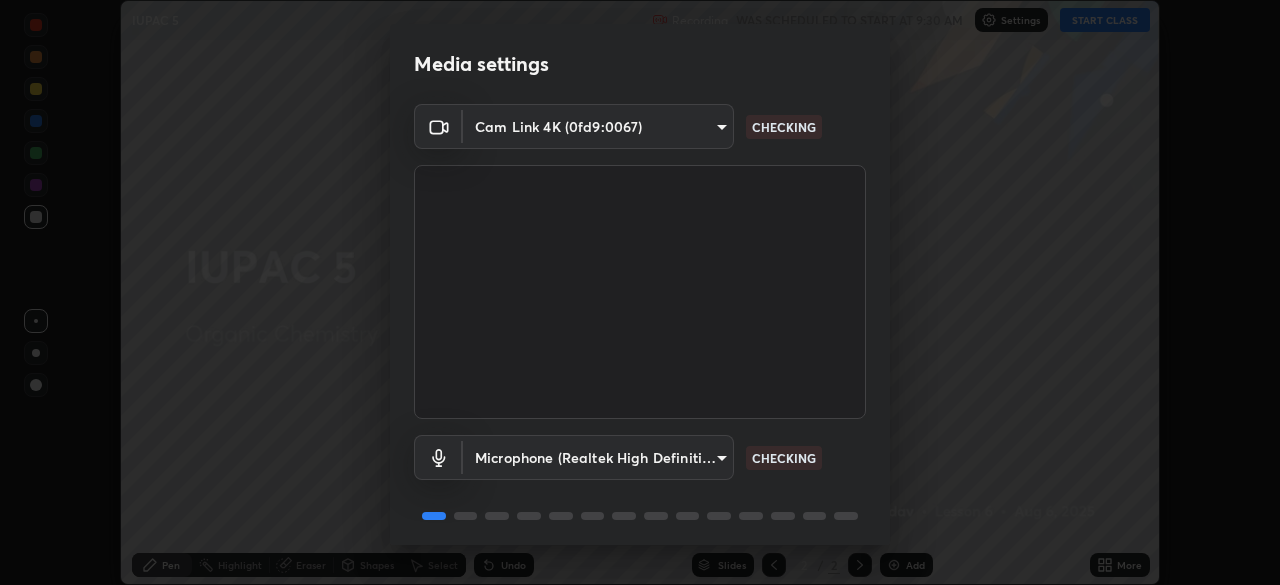 scroll, scrollTop: 71, scrollLeft: 0, axis: vertical 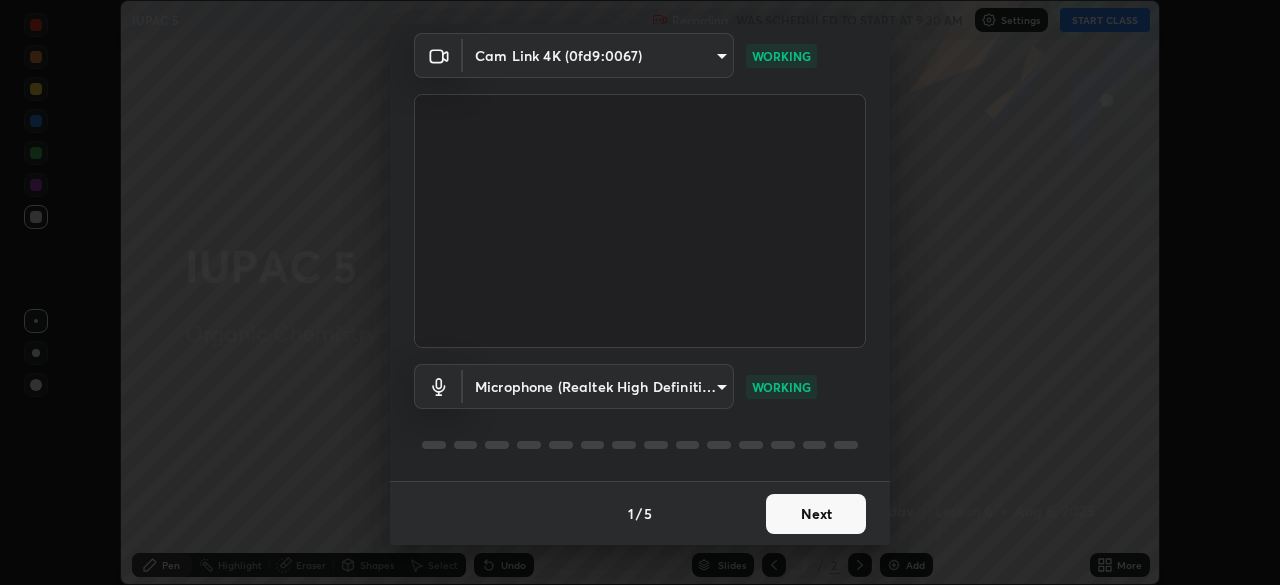 click on "Next" at bounding box center [816, 514] 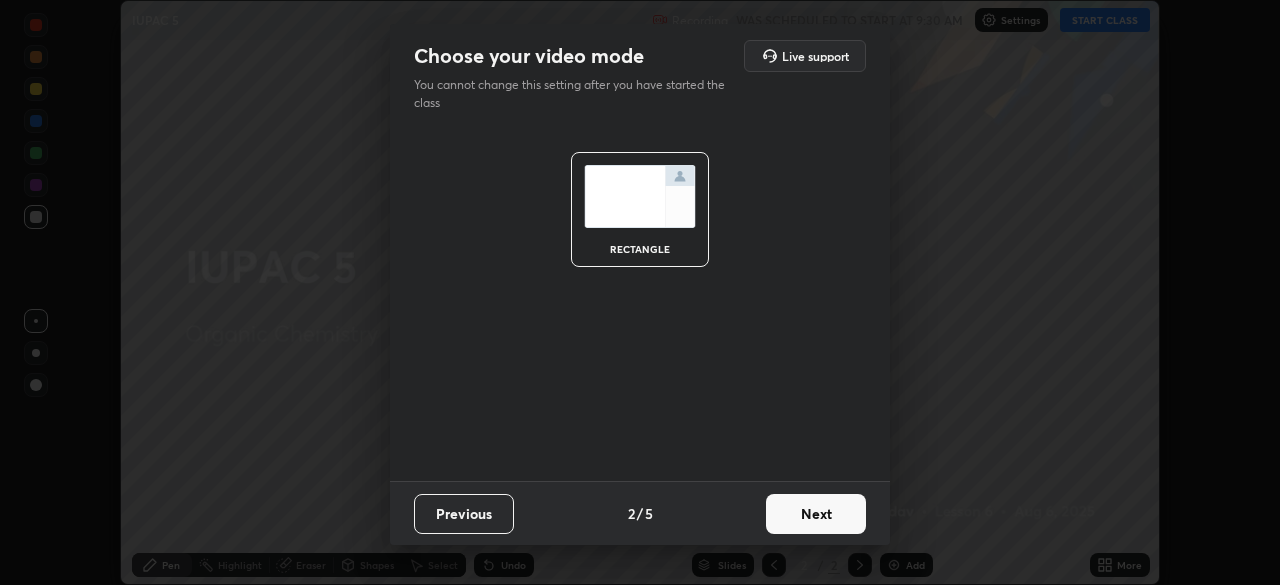 scroll, scrollTop: 0, scrollLeft: 0, axis: both 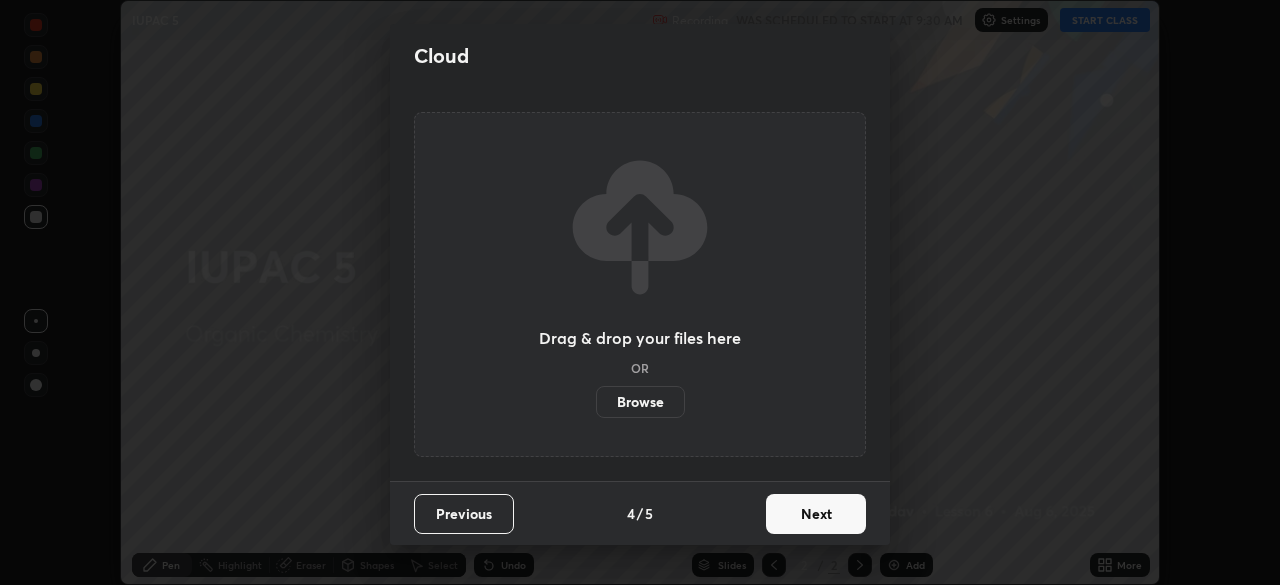 click on "Next" at bounding box center [816, 514] 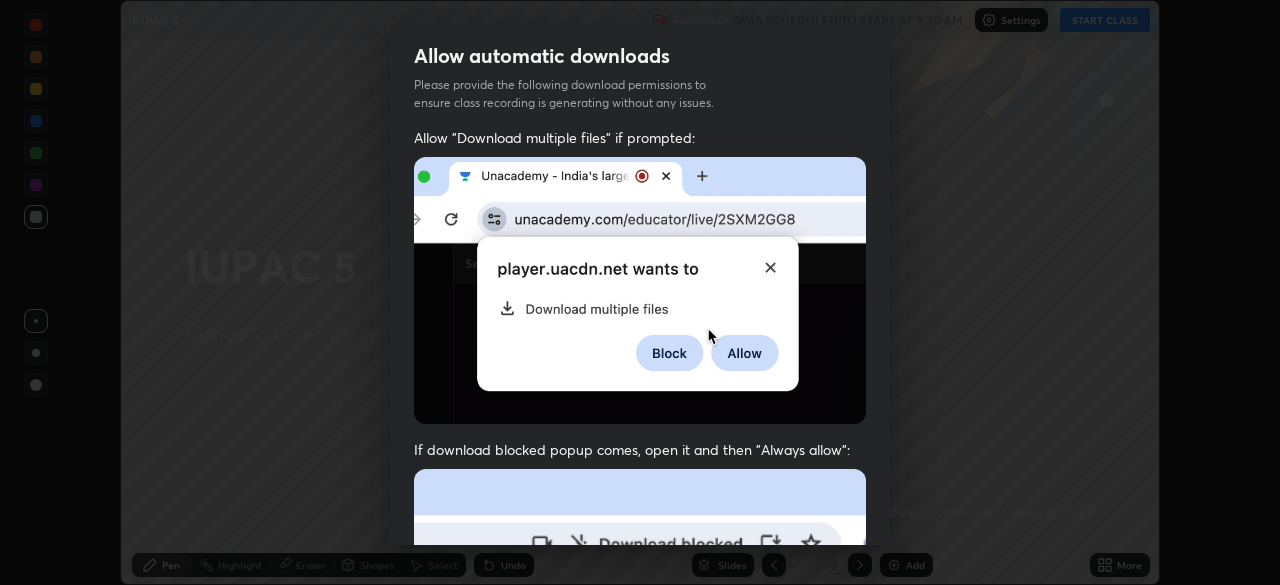 click on "Previous 5 / 5 Done" at bounding box center [640, 1002] 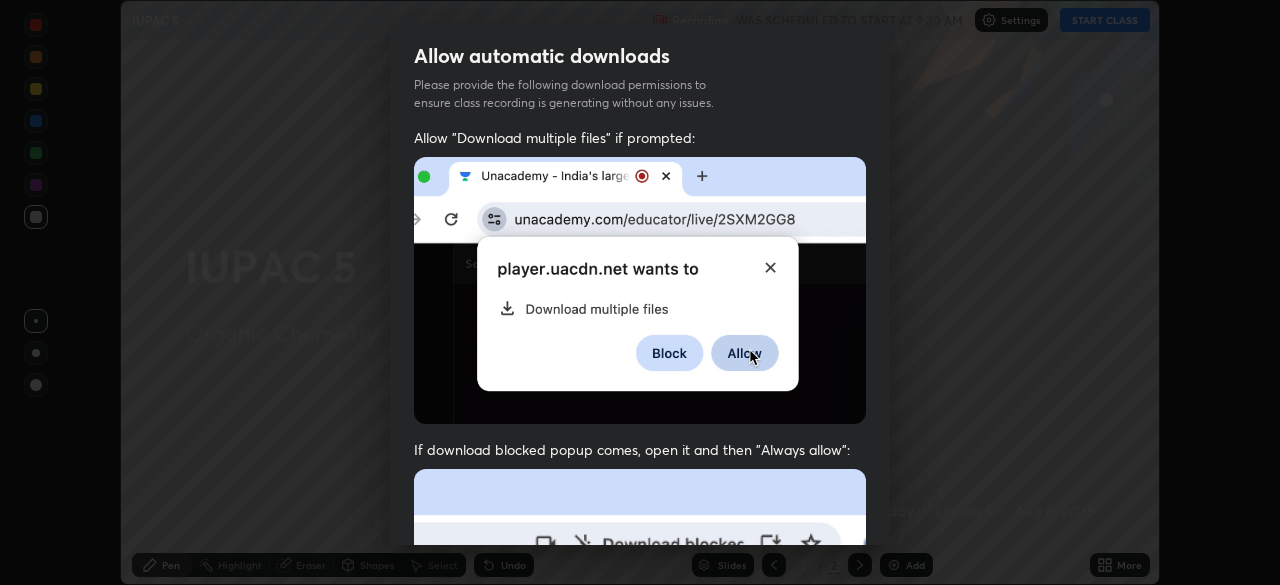 click at bounding box center (640, 687) 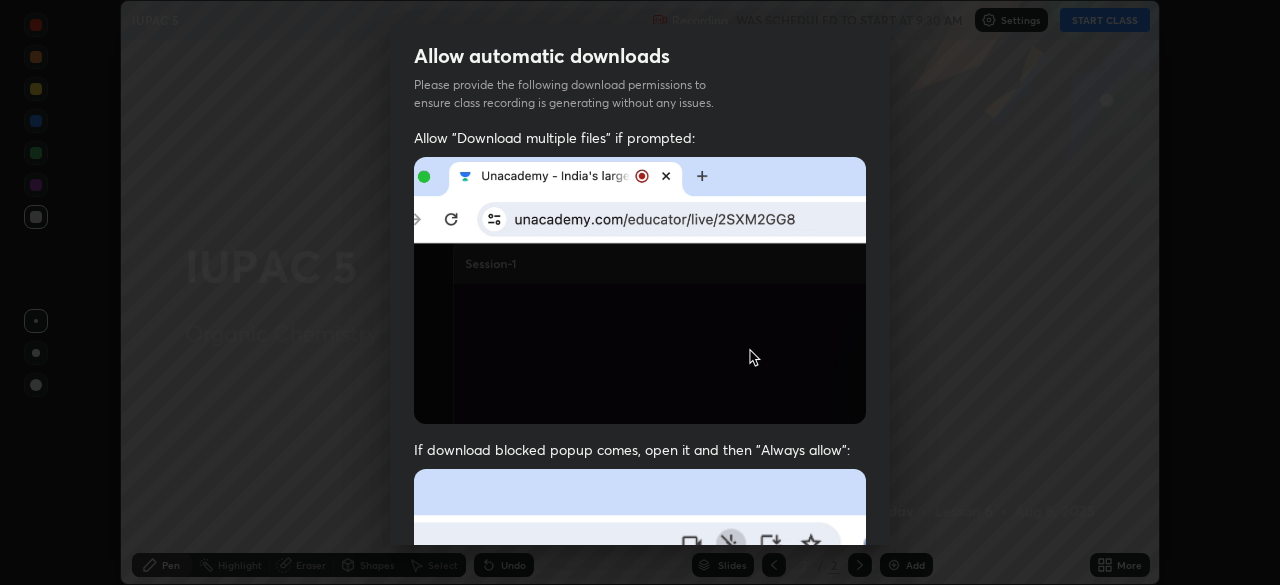 scroll, scrollTop: 320, scrollLeft: 0, axis: vertical 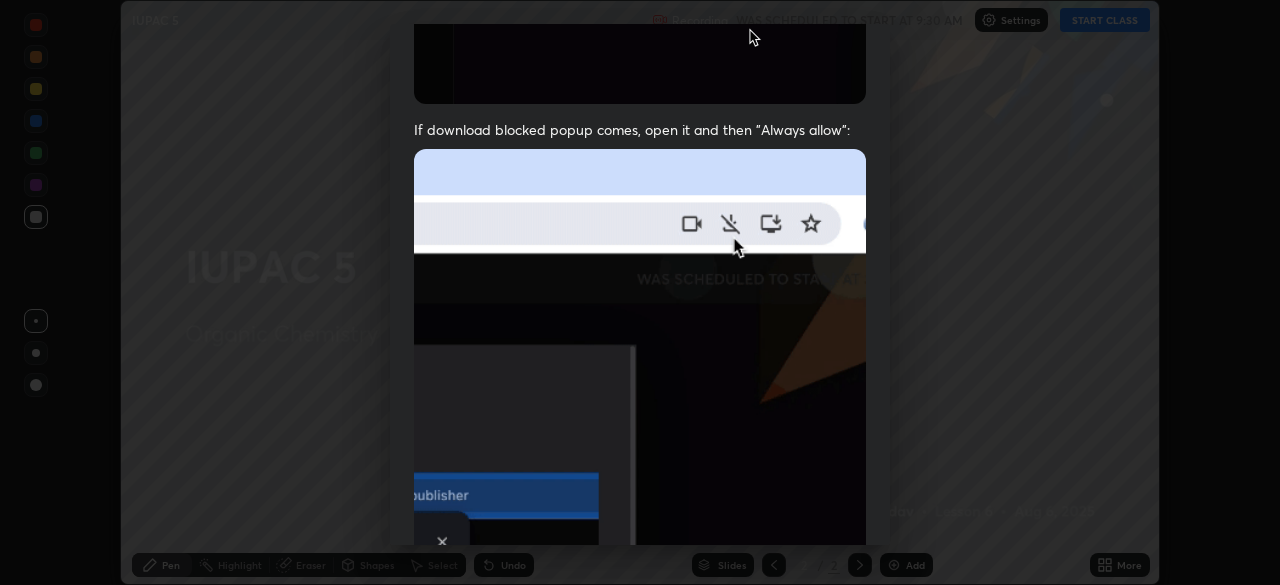 click at bounding box center [640, 367] 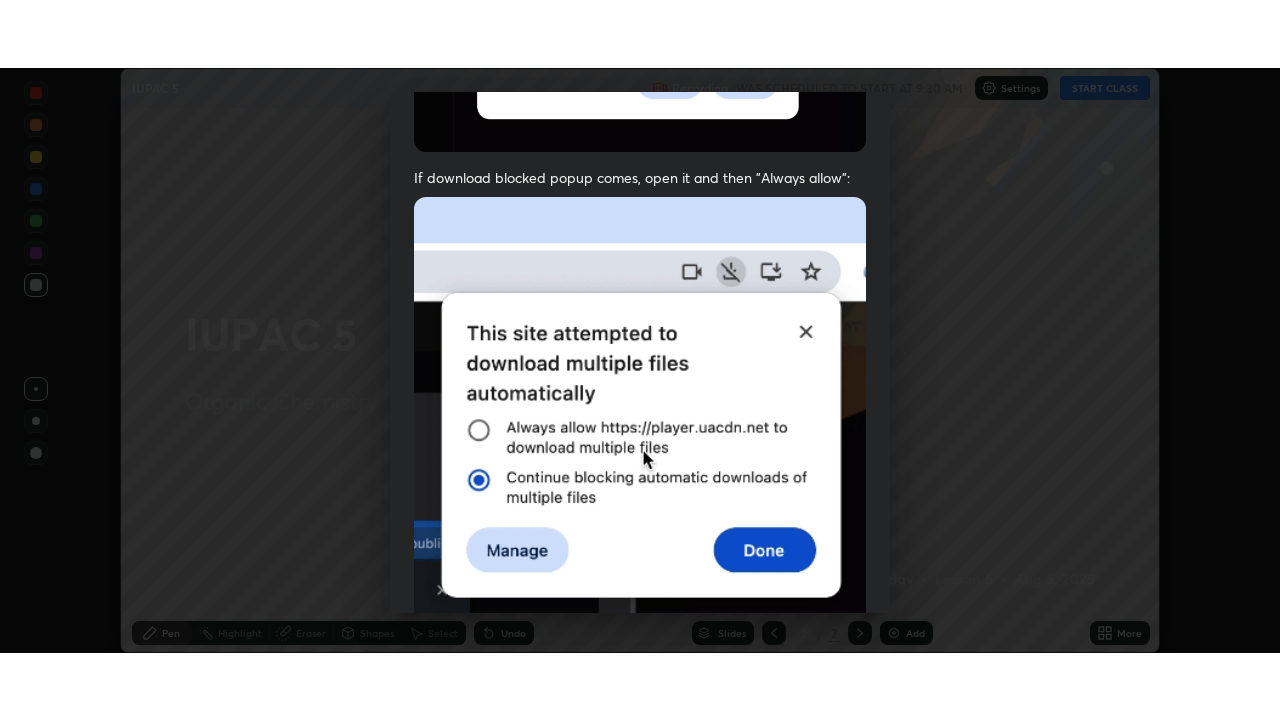 scroll, scrollTop: 479, scrollLeft: 0, axis: vertical 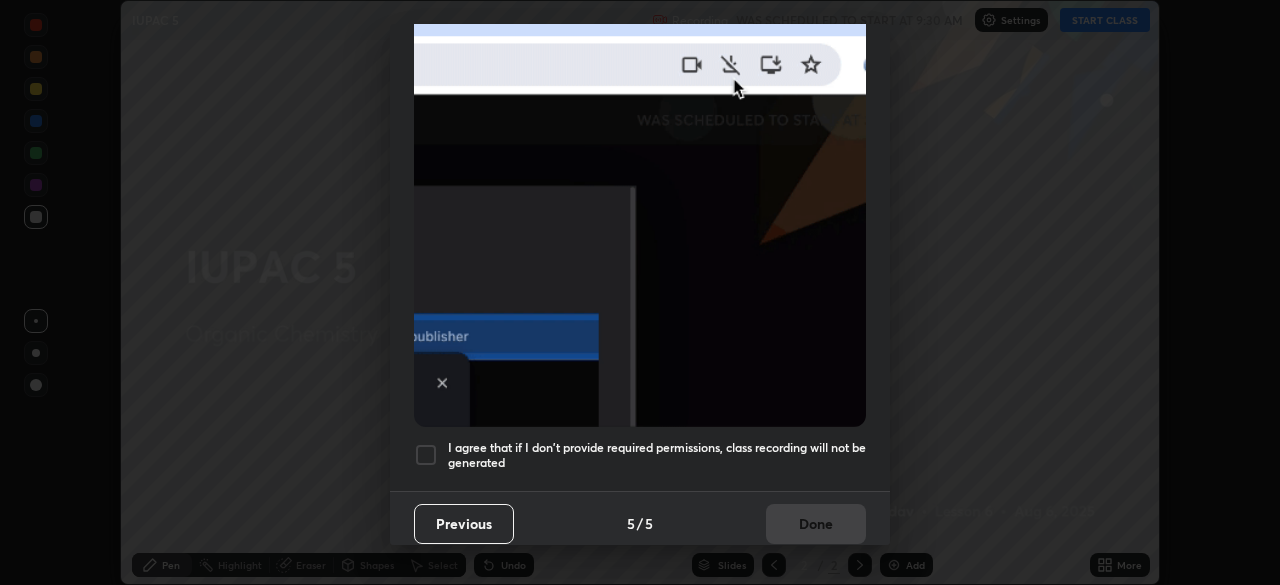 click at bounding box center [426, 455] 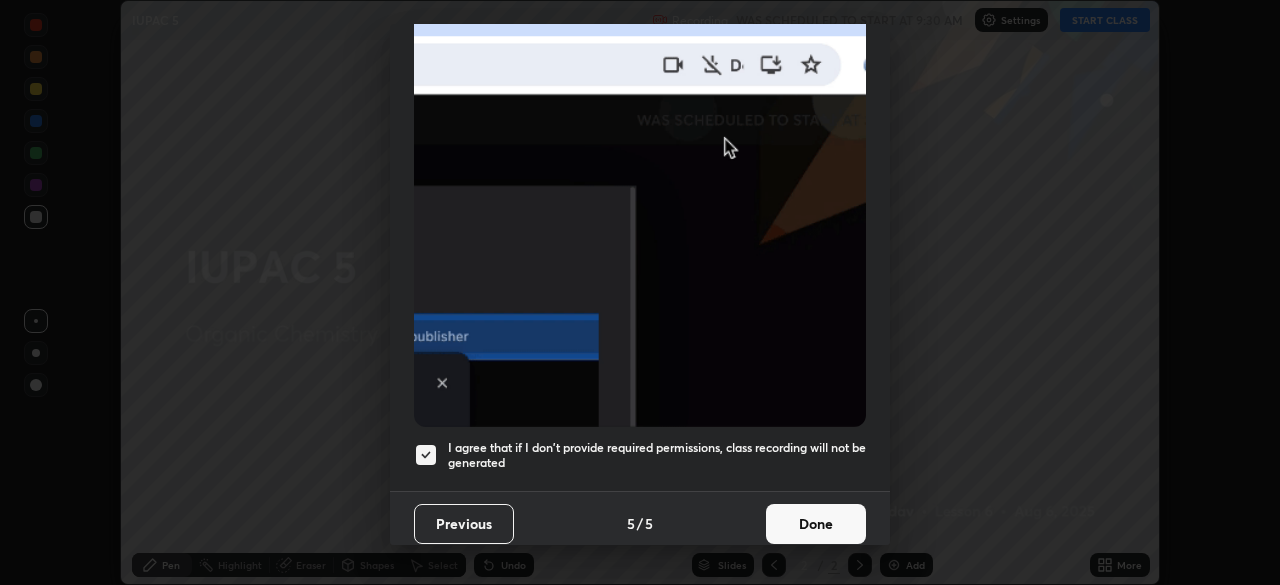 click on "Done" at bounding box center (816, 524) 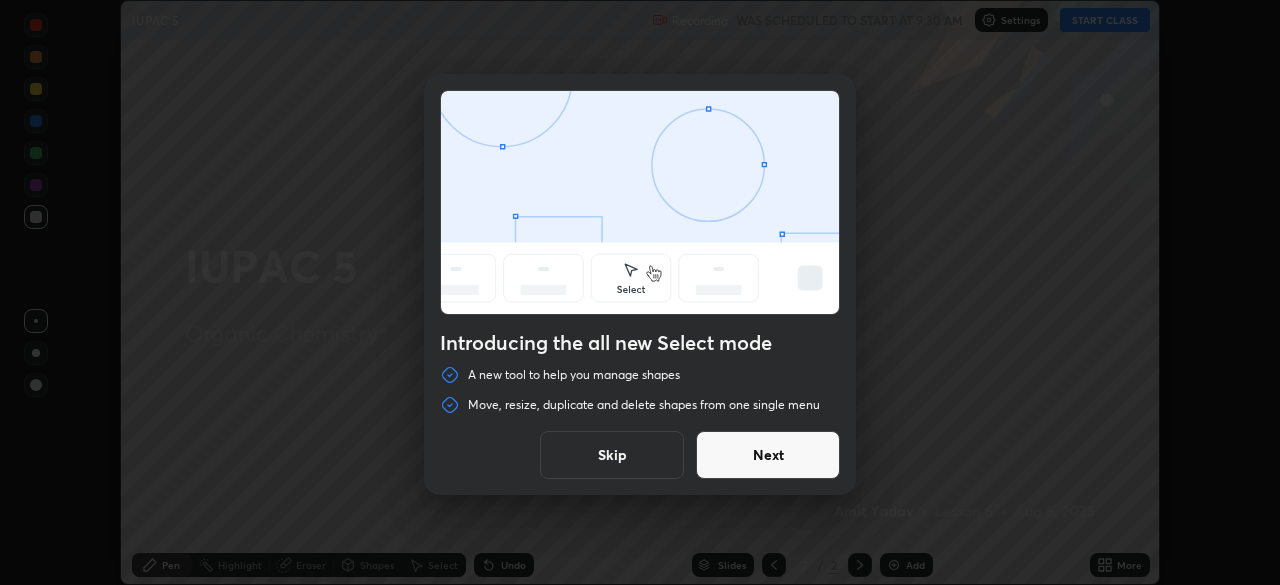 click on "Skip" at bounding box center (612, 455) 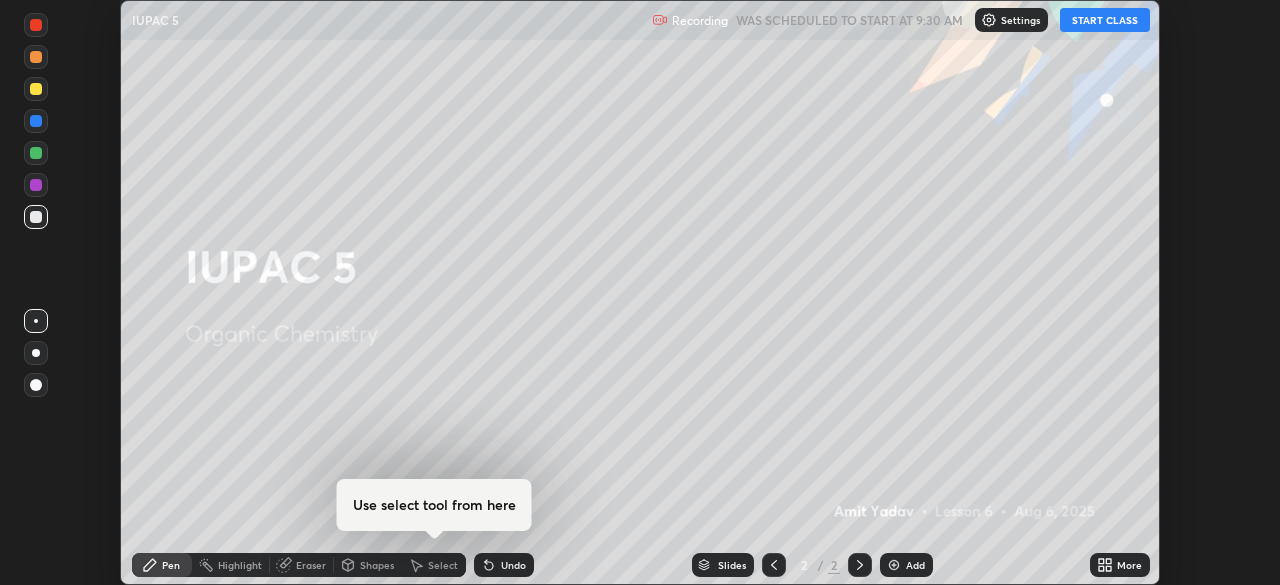 click on "START CLASS" at bounding box center [1105, 20] 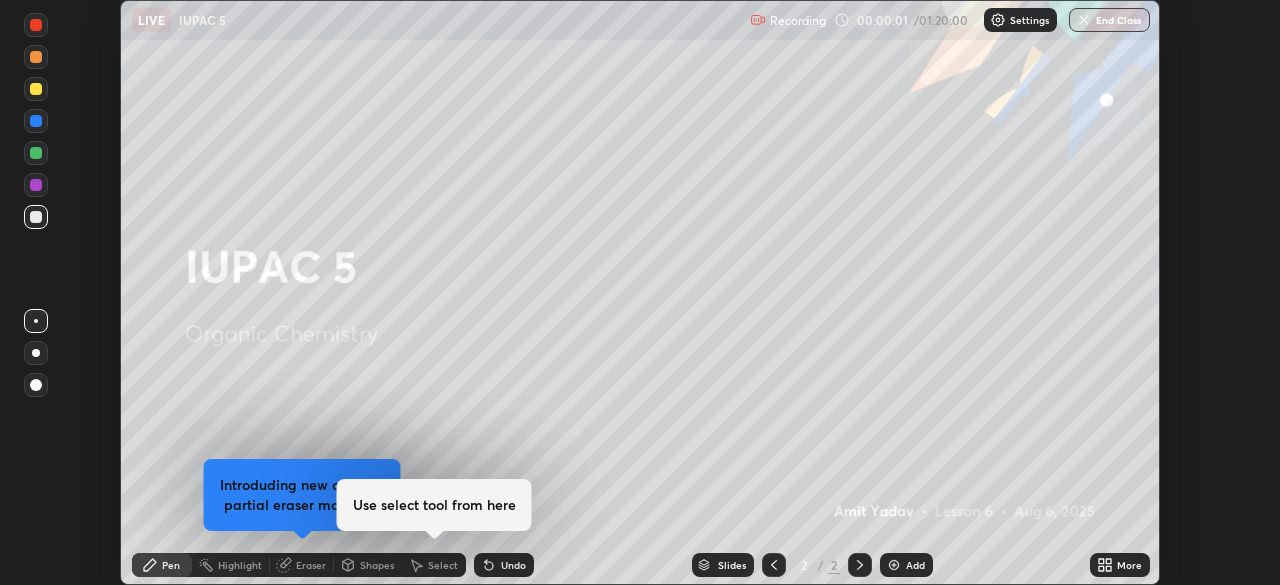 click 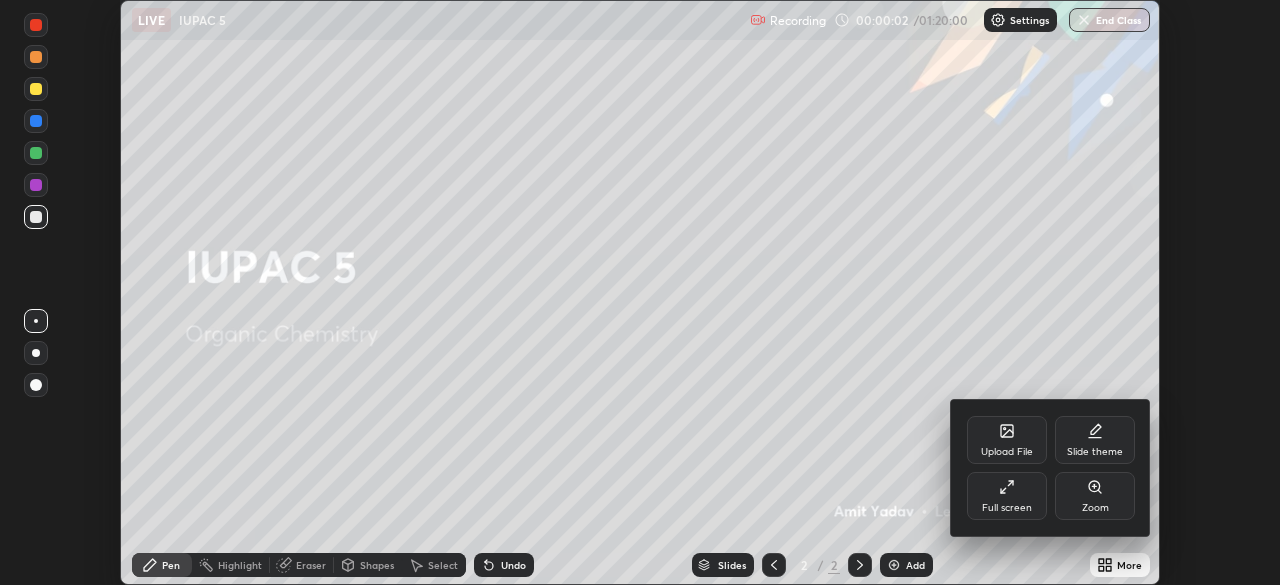 click on "Full screen" at bounding box center (1007, 508) 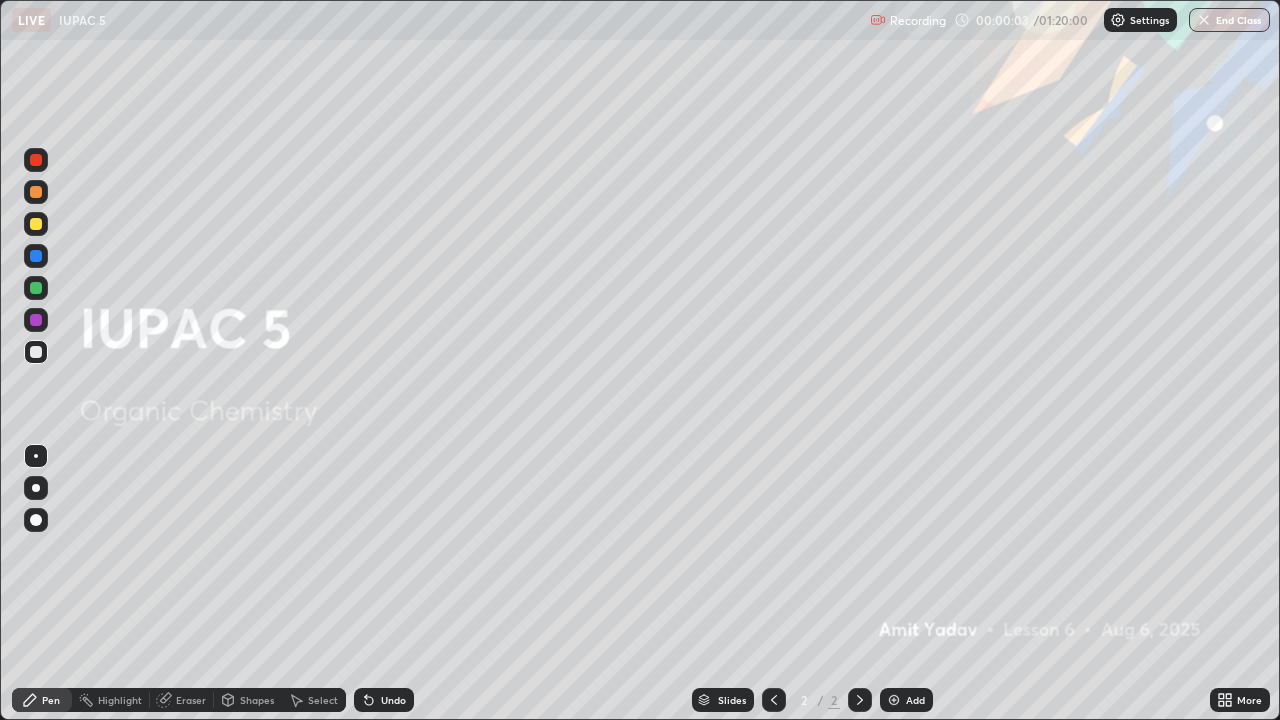scroll, scrollTop: 99280, scrollLeft: 98720, axis: both 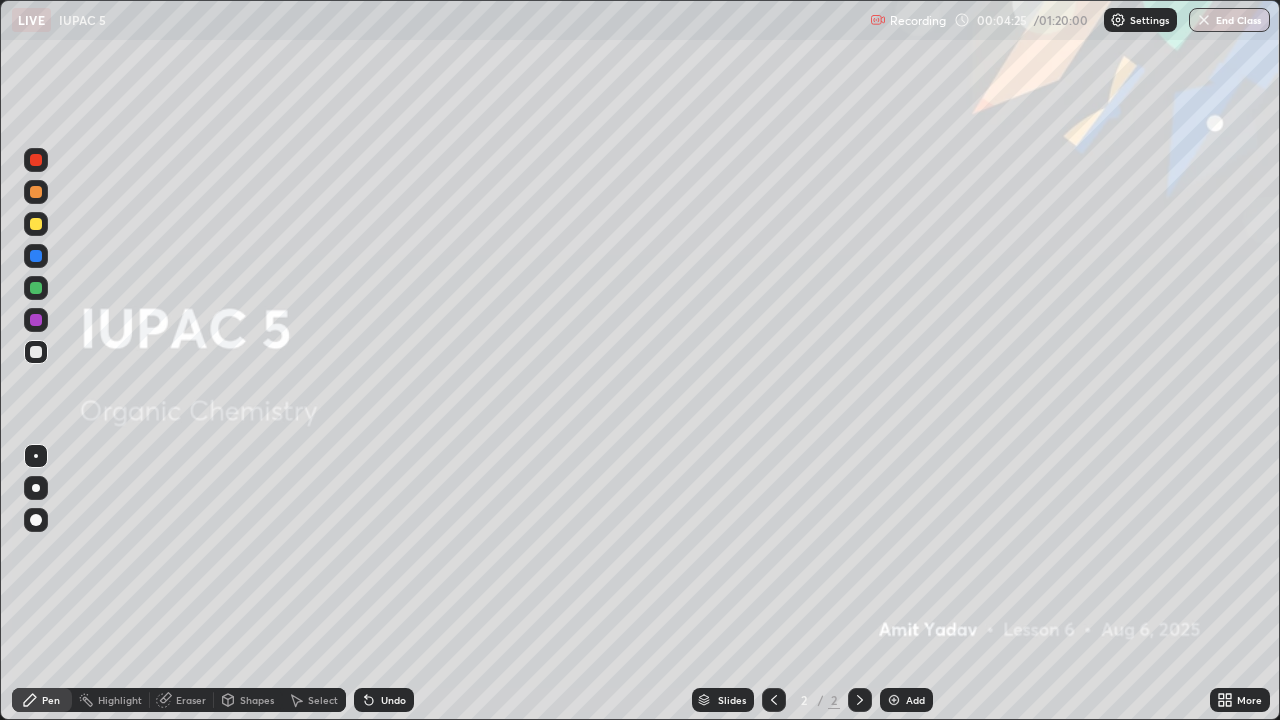 click on "Slides 2 / 2 Add" at bounding box center (812, 700) 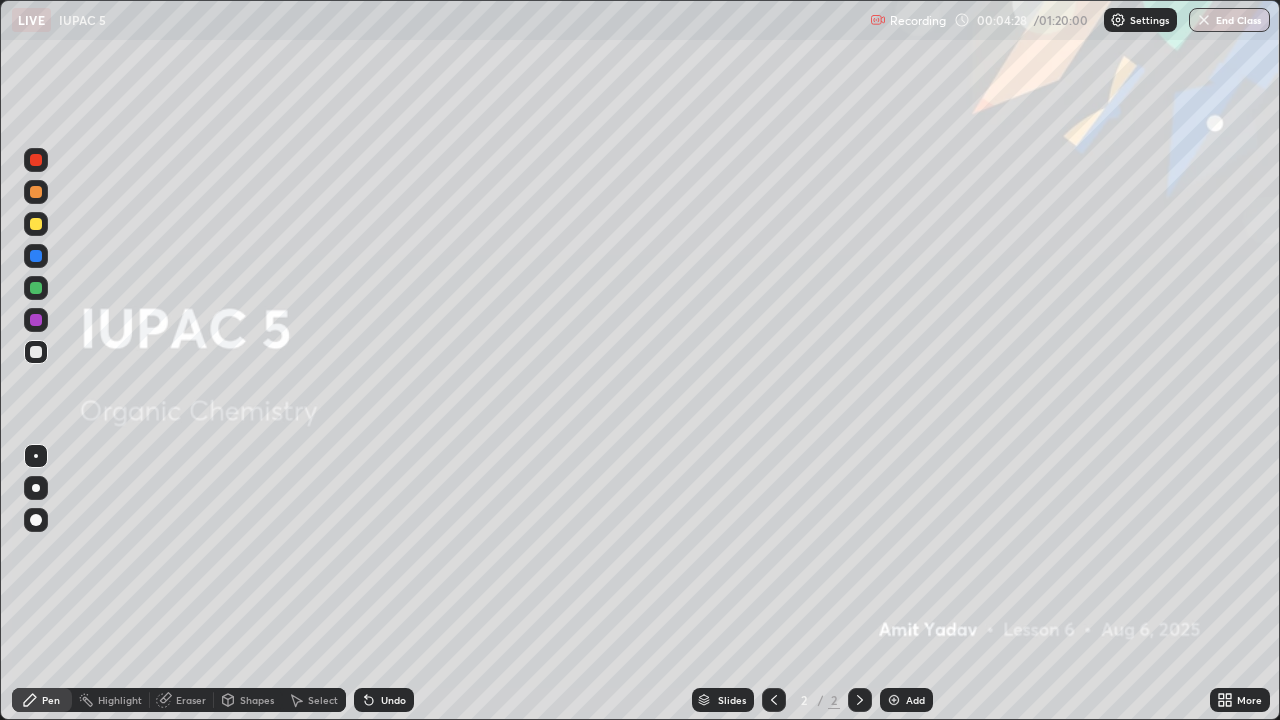 click at bounding box center [894, 700] 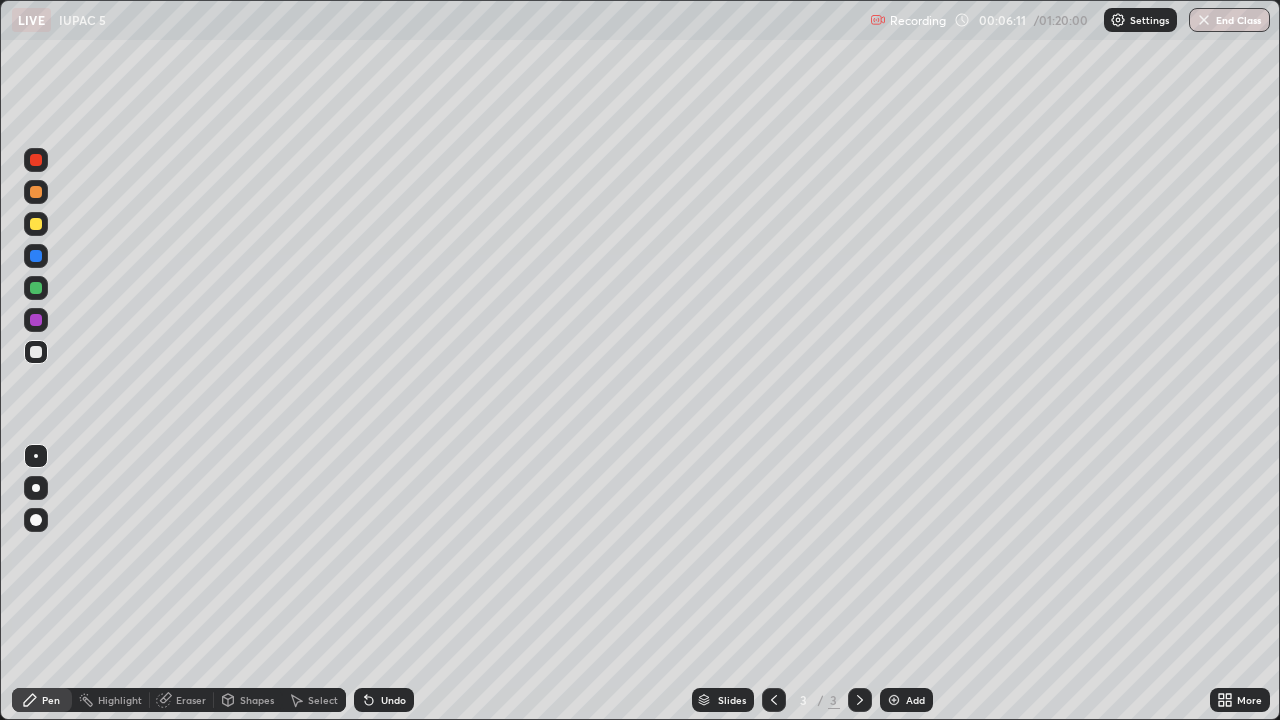 click on "Undo" at bounding box center [393, 700] 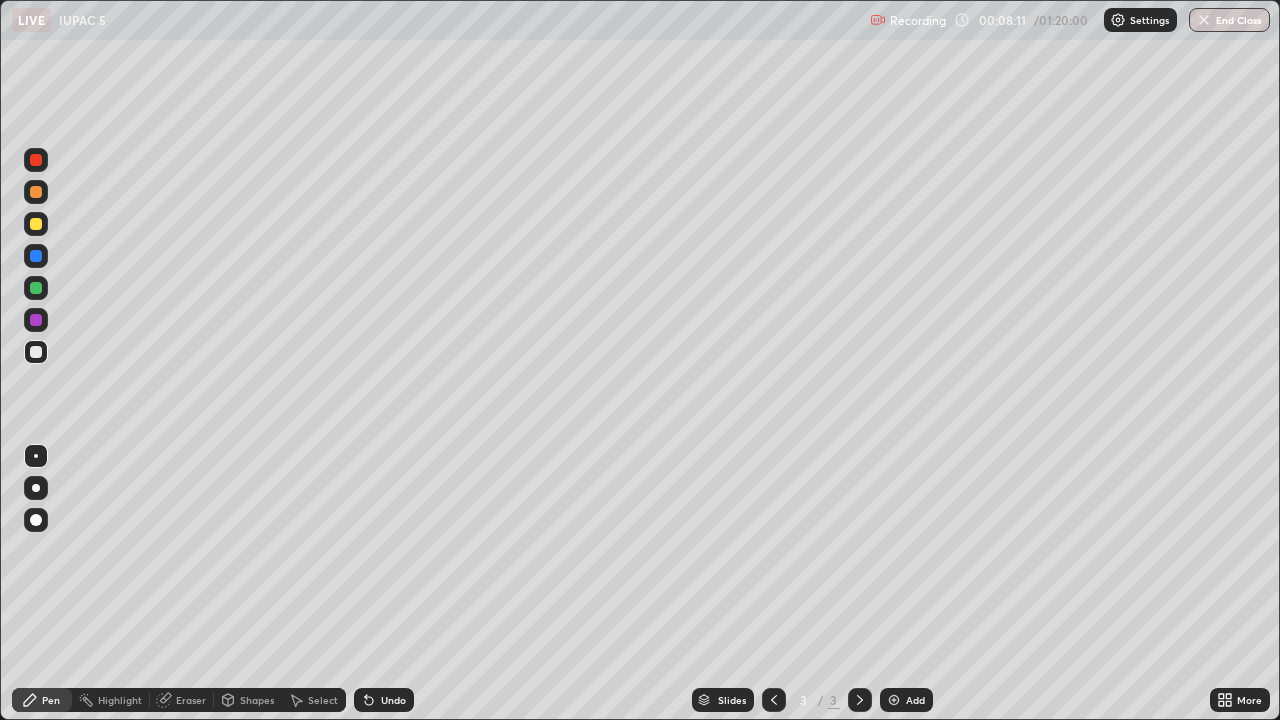 click on "Undo" at bounding box center [393, 700] 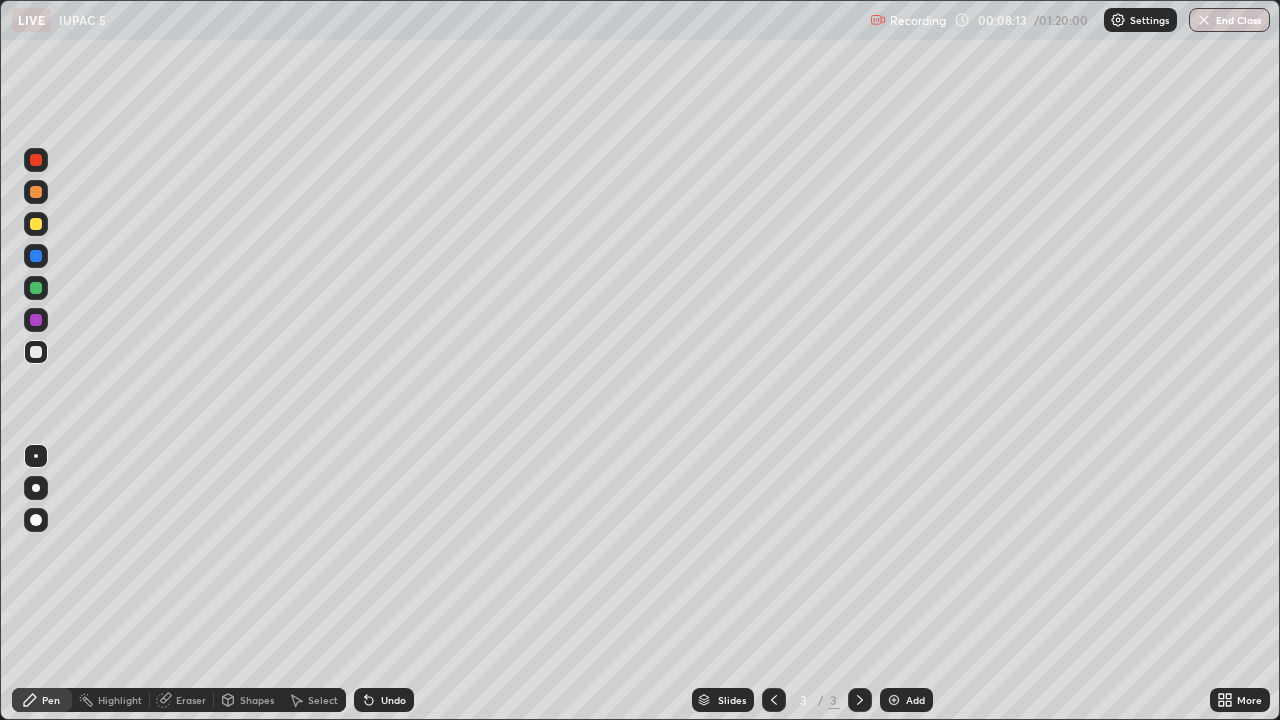 click on "Undo" at bounding box center [393, 700] 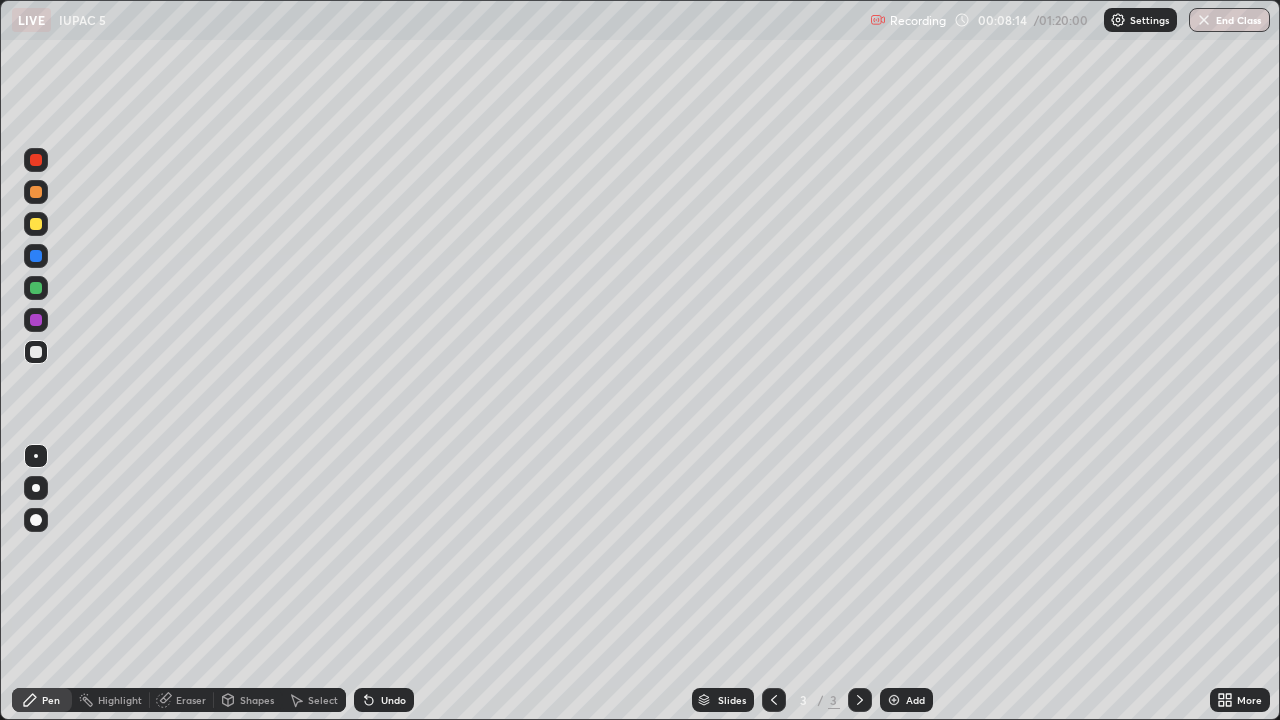 click on "Undo" at bounding box center (393, 700) 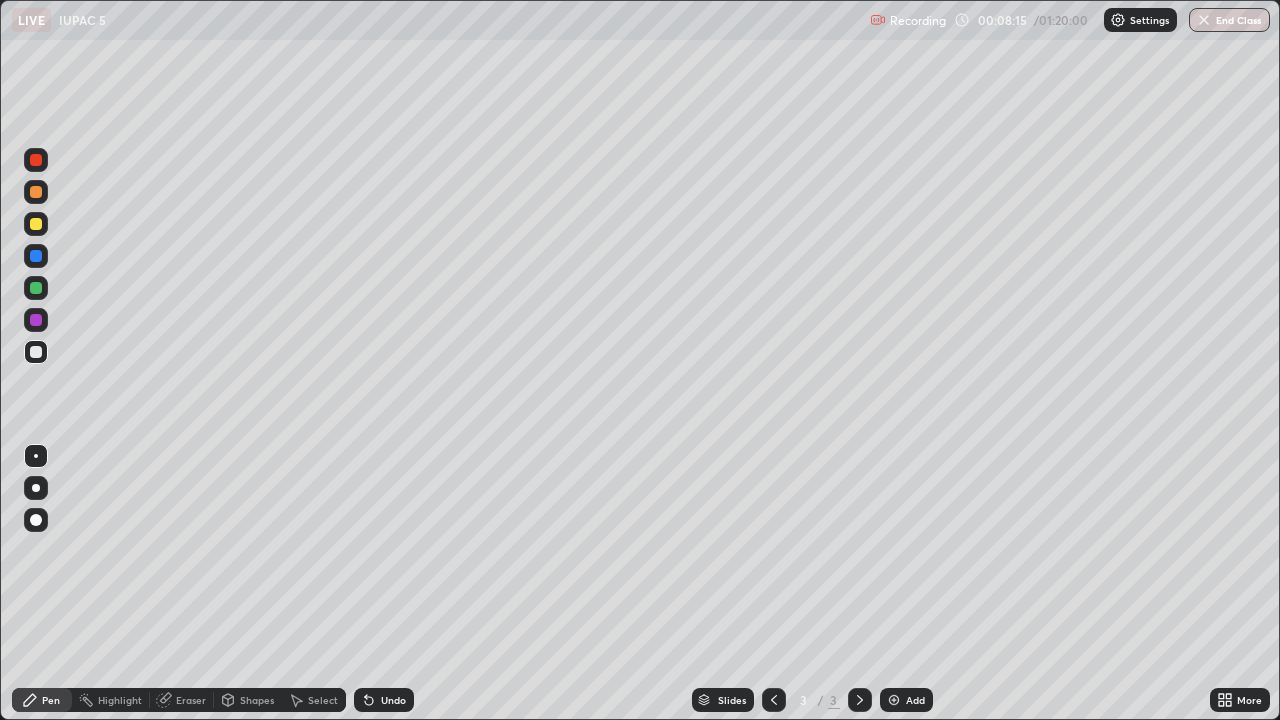 click on "Undo" at bounding box center (393, 700) 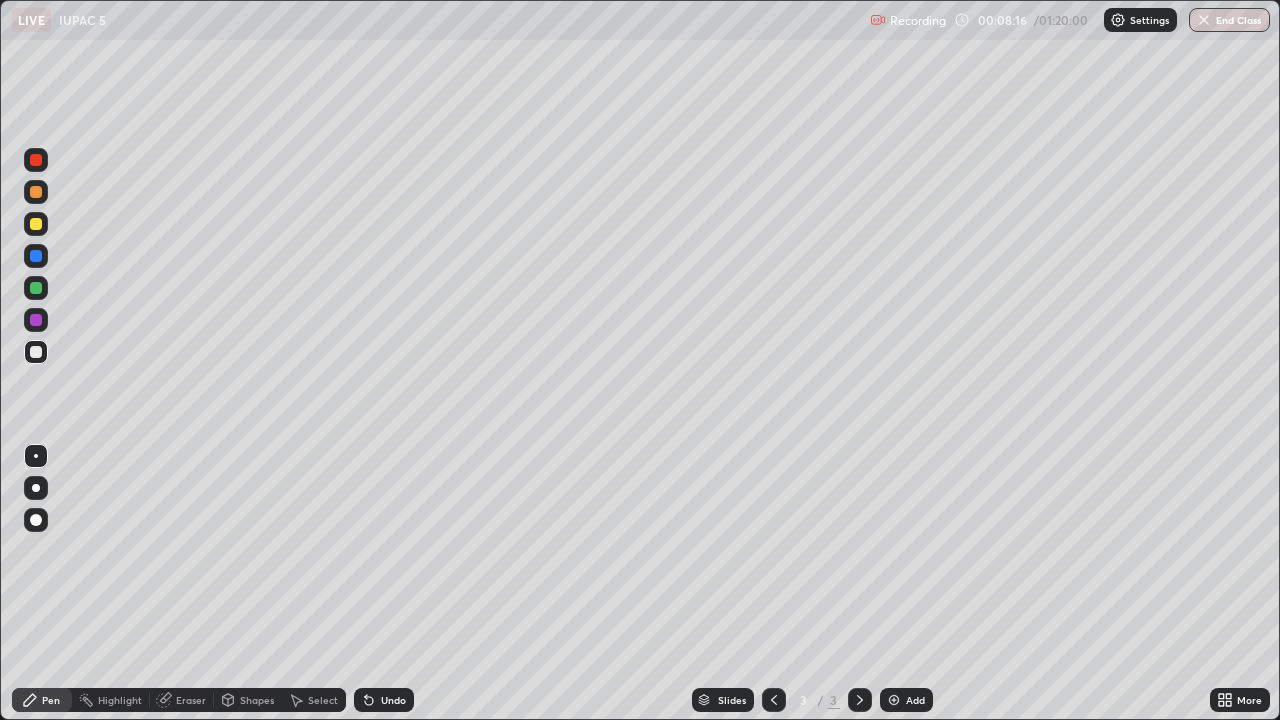 click on "Undo" at bounding box center [384, 700] 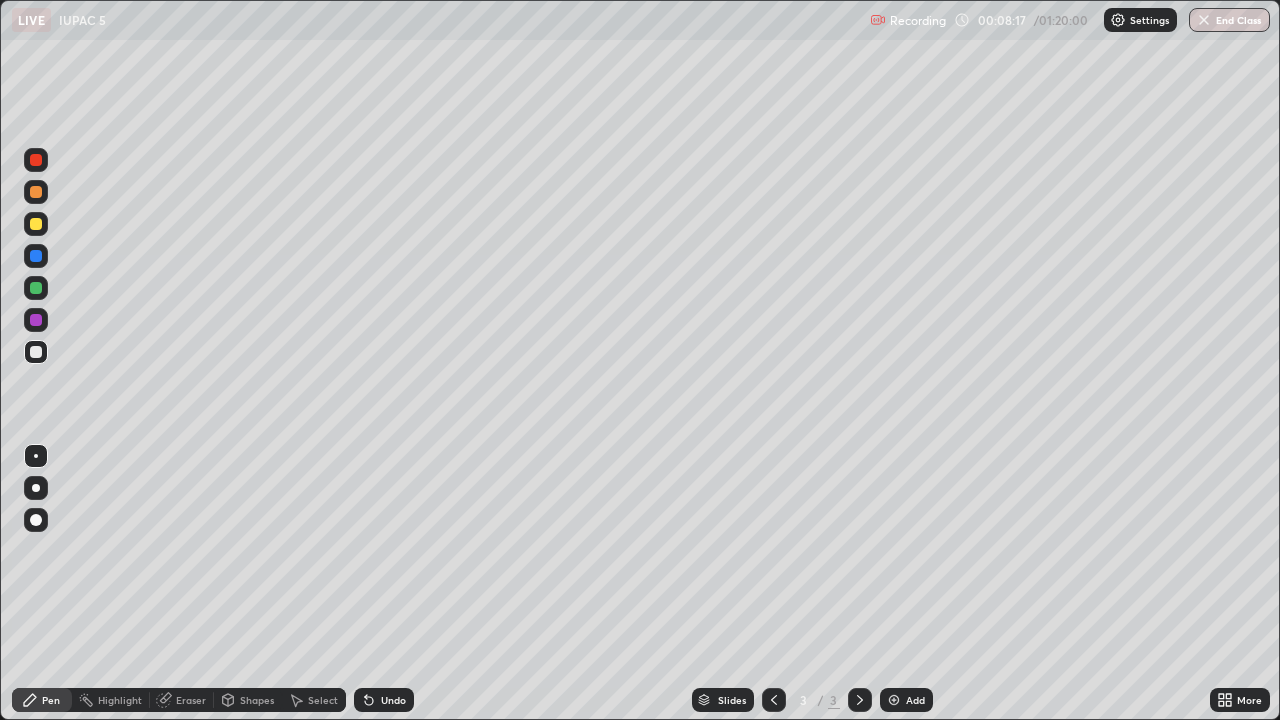 click on "Undo" at bounding box center (384, 700) 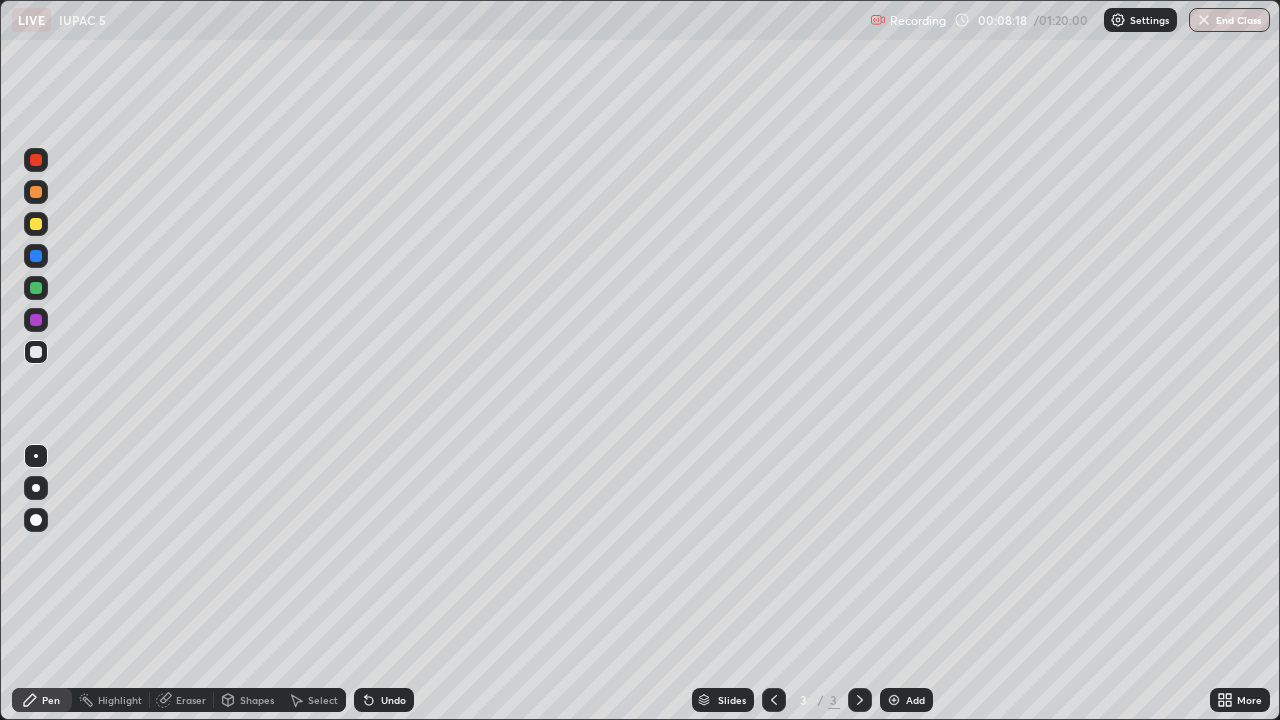 click on "Eraser" at bounding box center (191, 700) 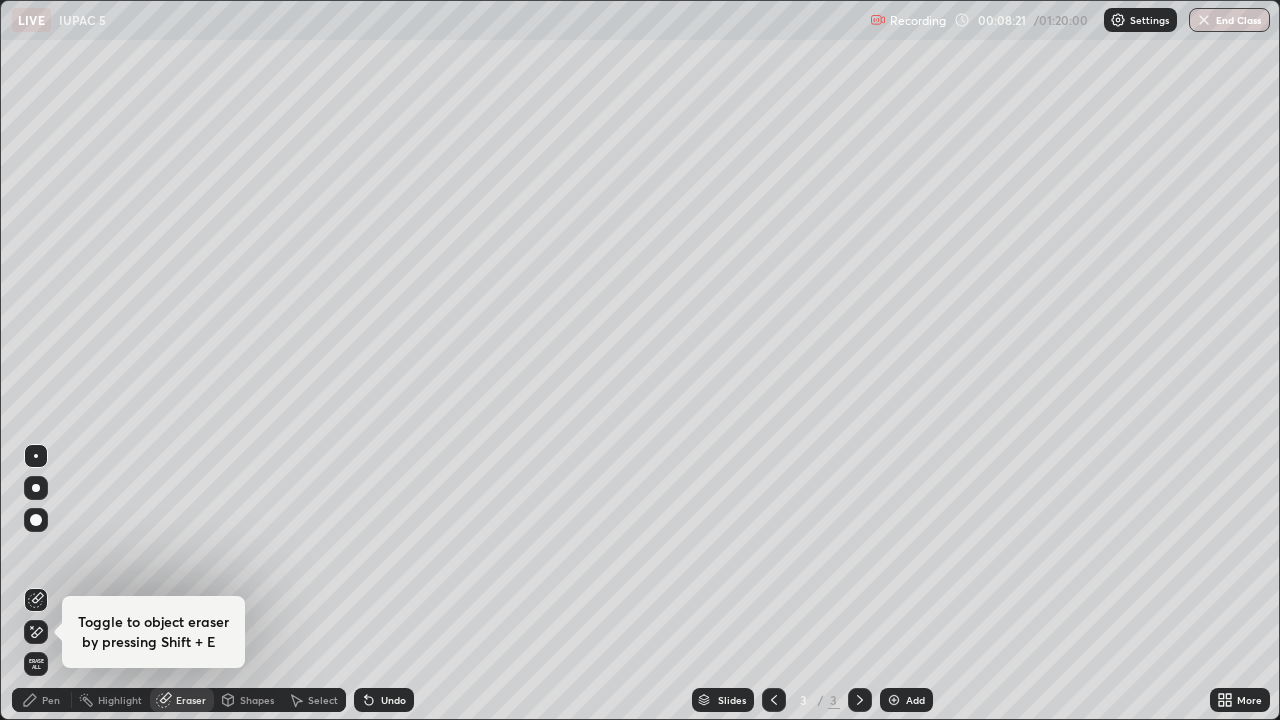 click on "Pen" at bounding box center [51, 700] 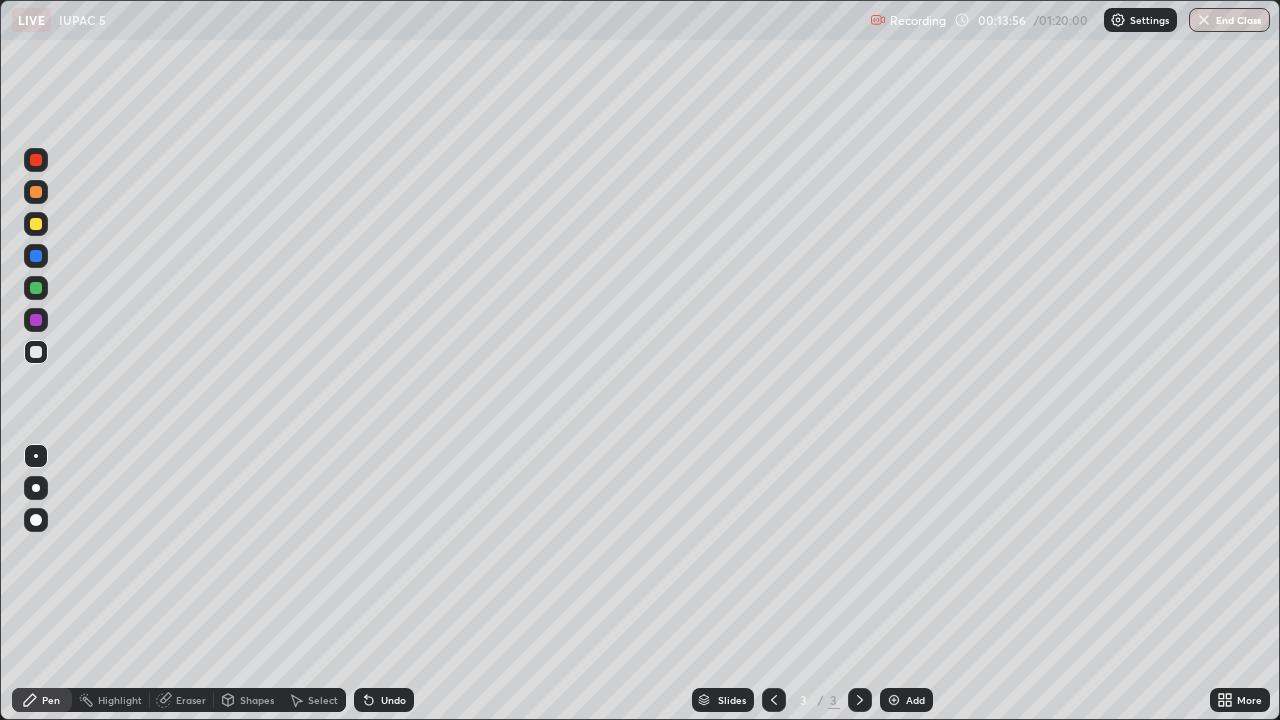 click at bounding box center [894, 700] 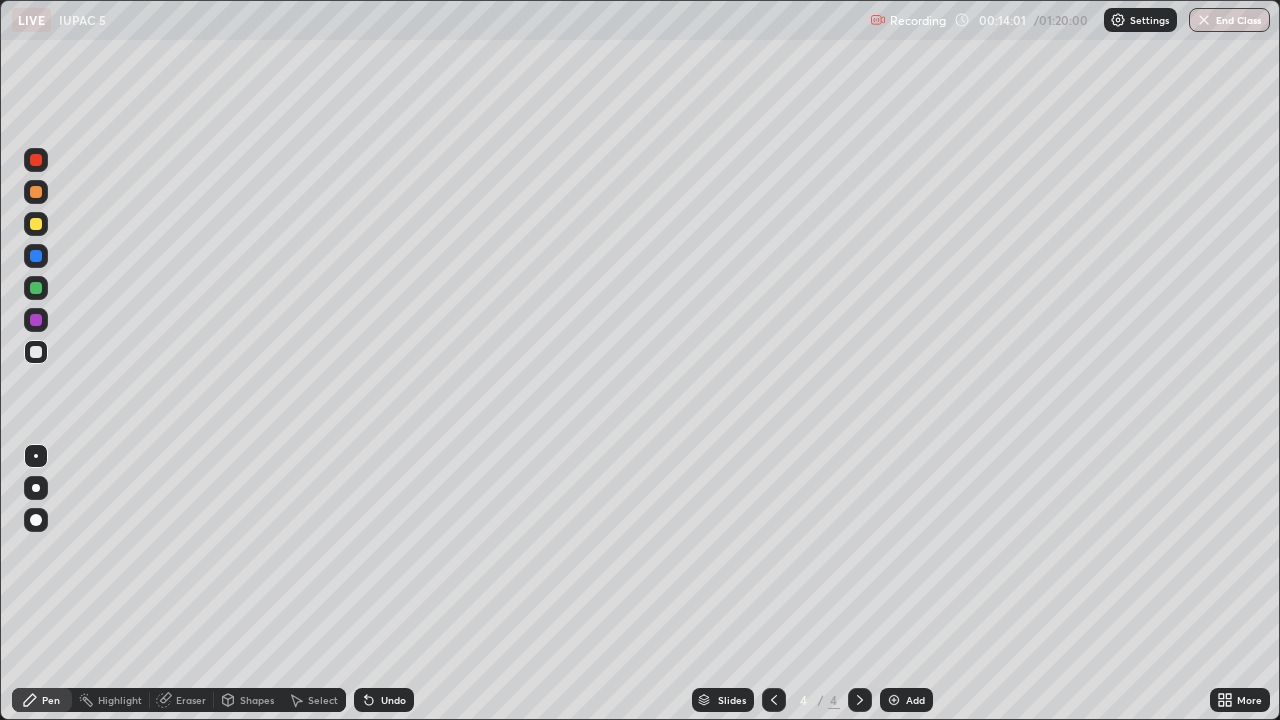 click at bounding box center (36, 192) 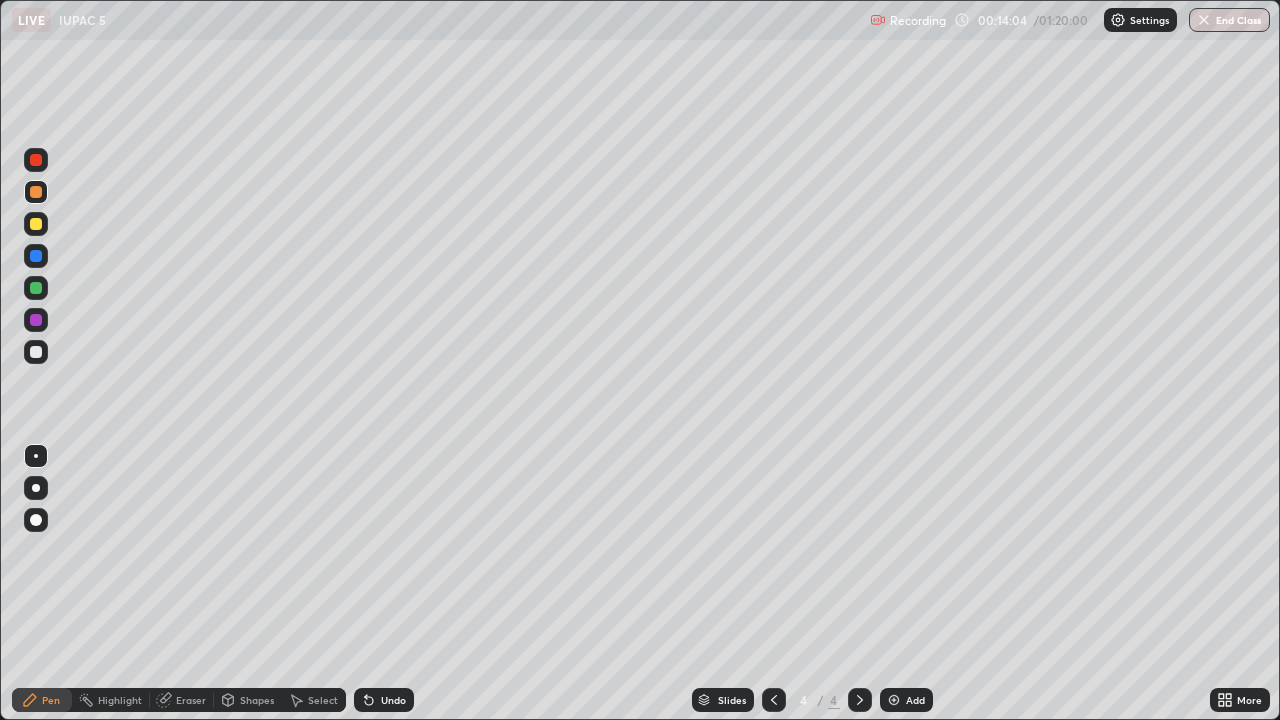click on "Pen" at bounding box center [51, 700] 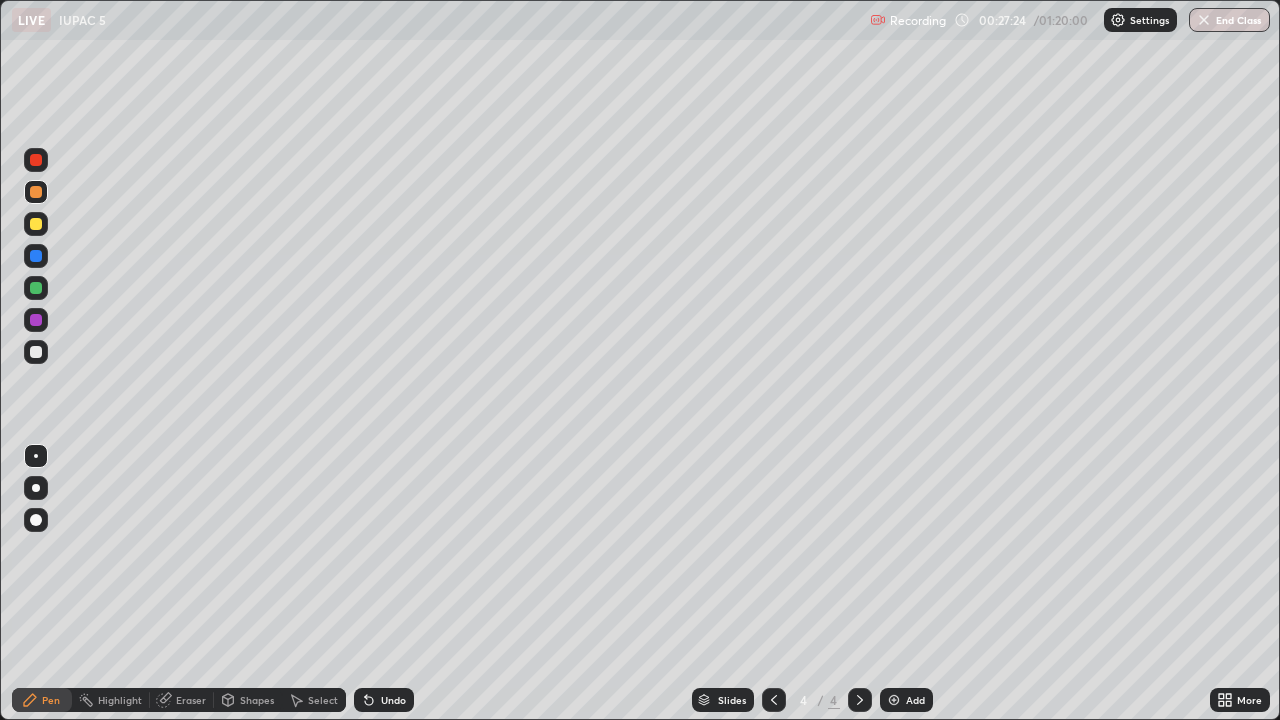 click at bounding box center (36, 352) 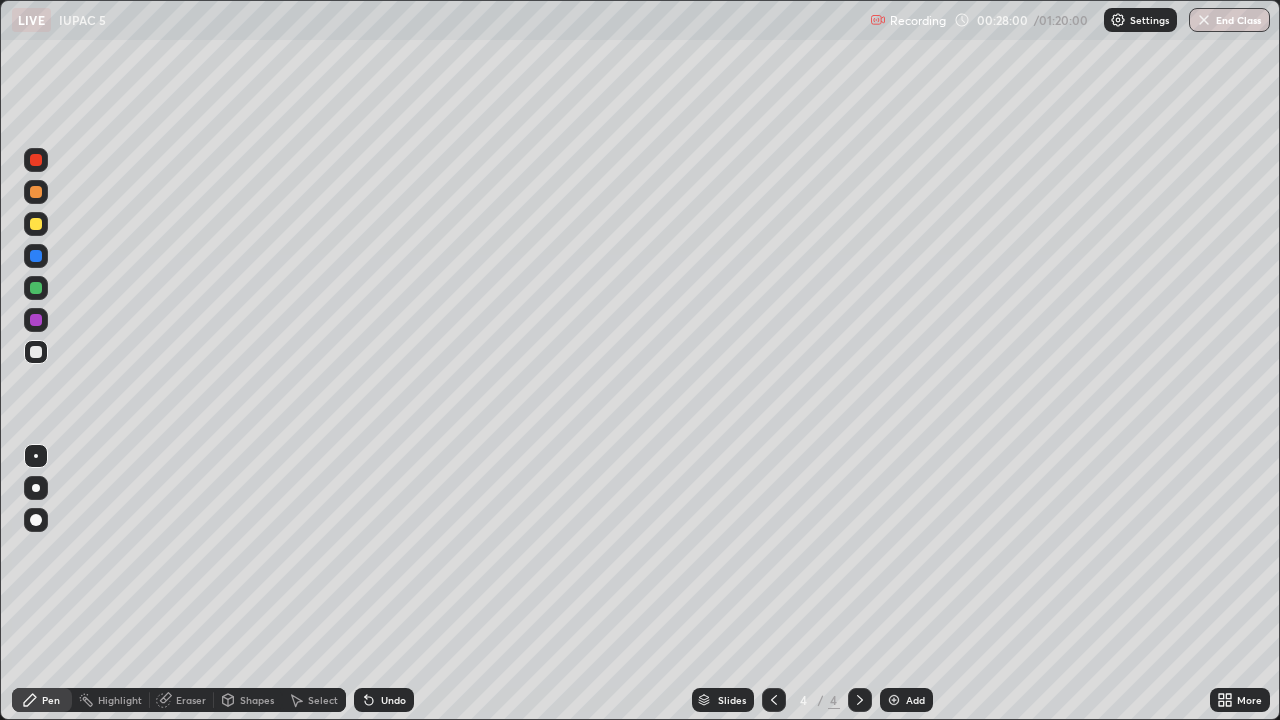 click on "Undo" at bounding box center [384, 700] 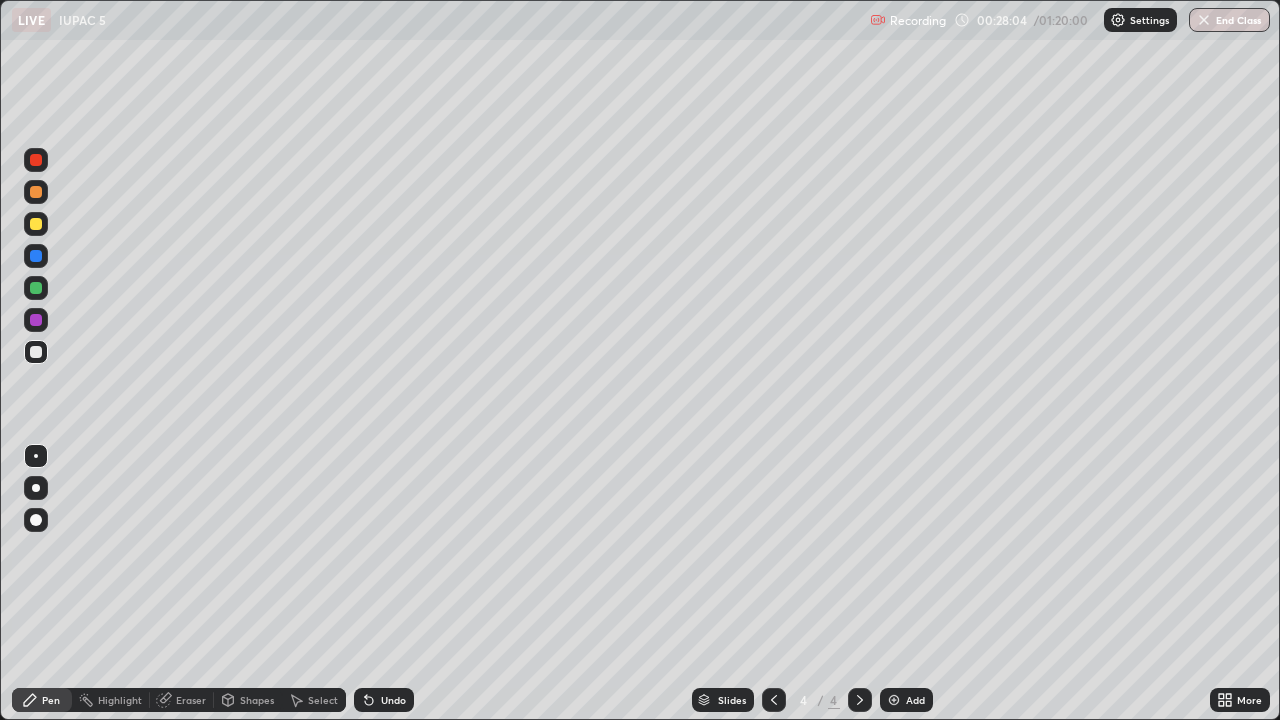click on "Undo" at bounding box center (380, 700) 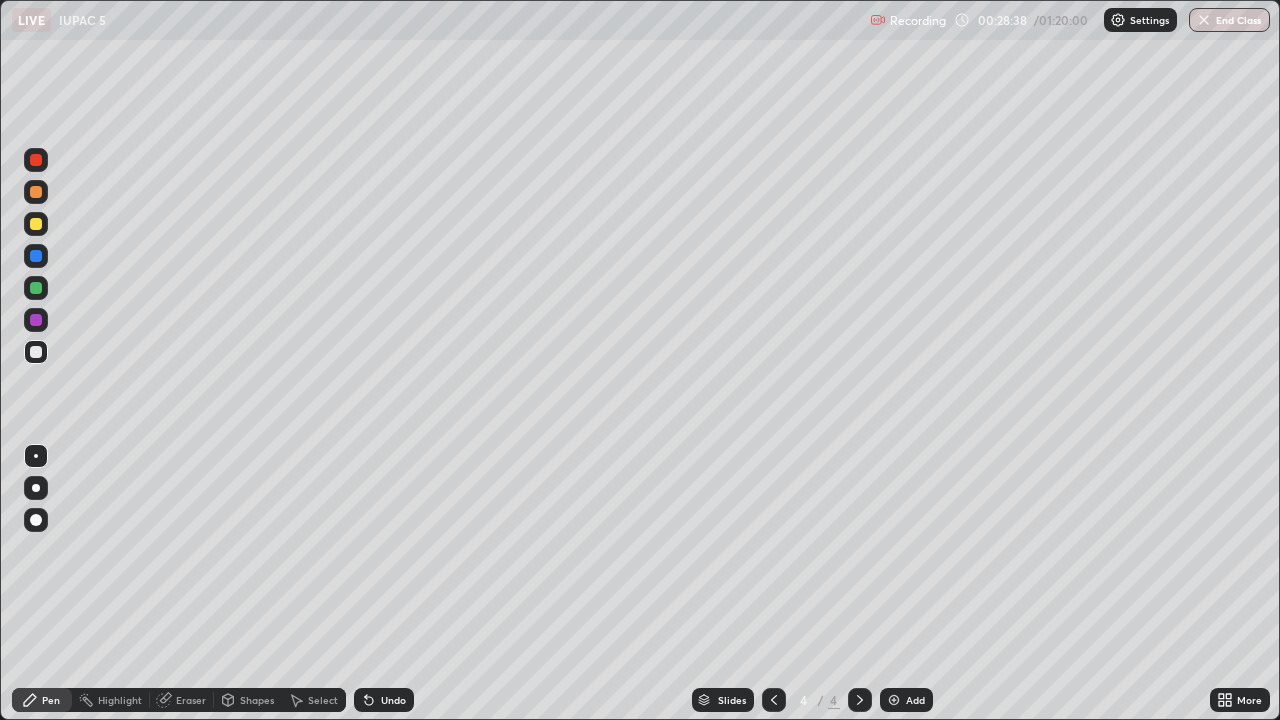 click on "Undo" at bounding box center (393, 700) 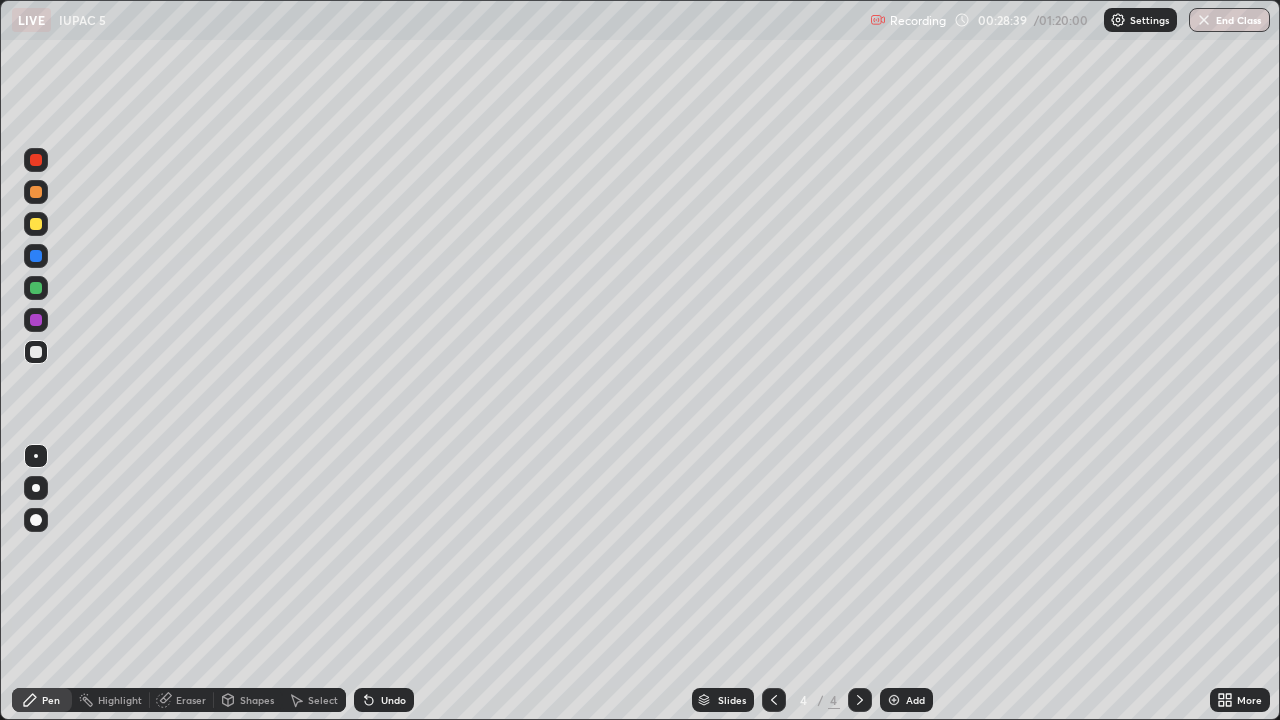 click on "Undo" at bounding box center [393, 700] 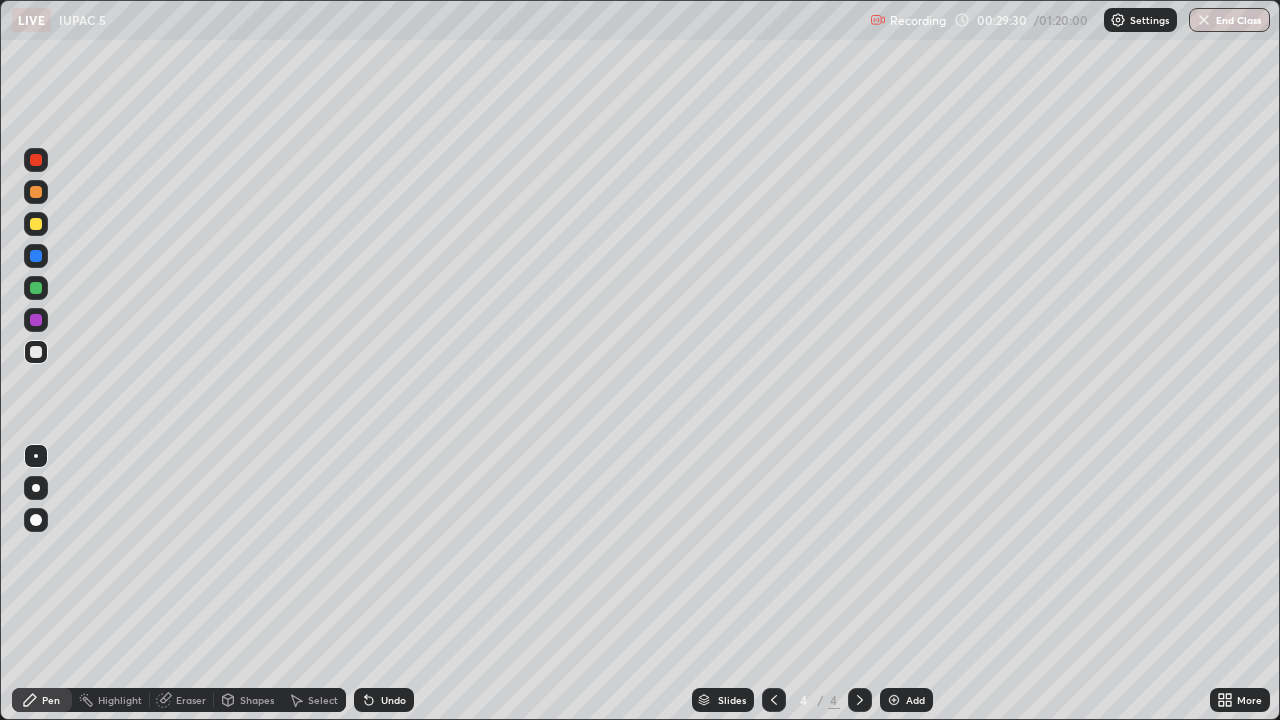 click on "Eraser" at bounding box center (191, 700) 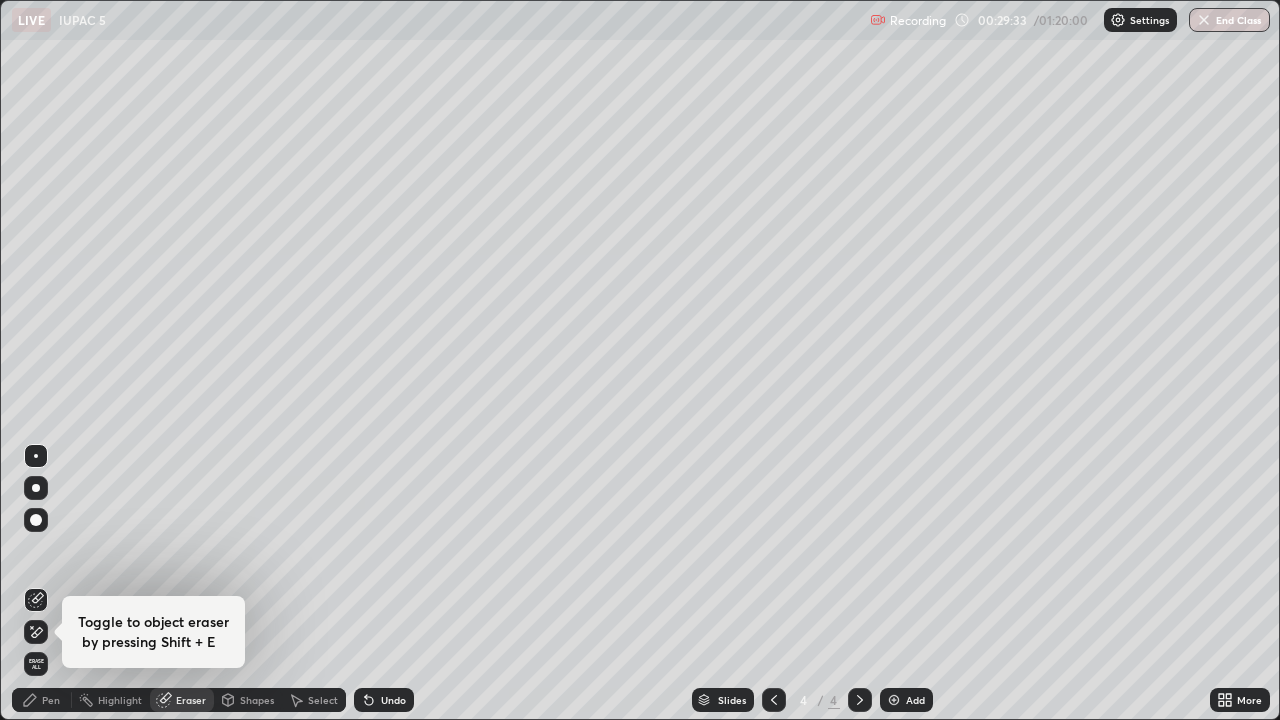 click on "Undo" at bounding box center [393, 700] 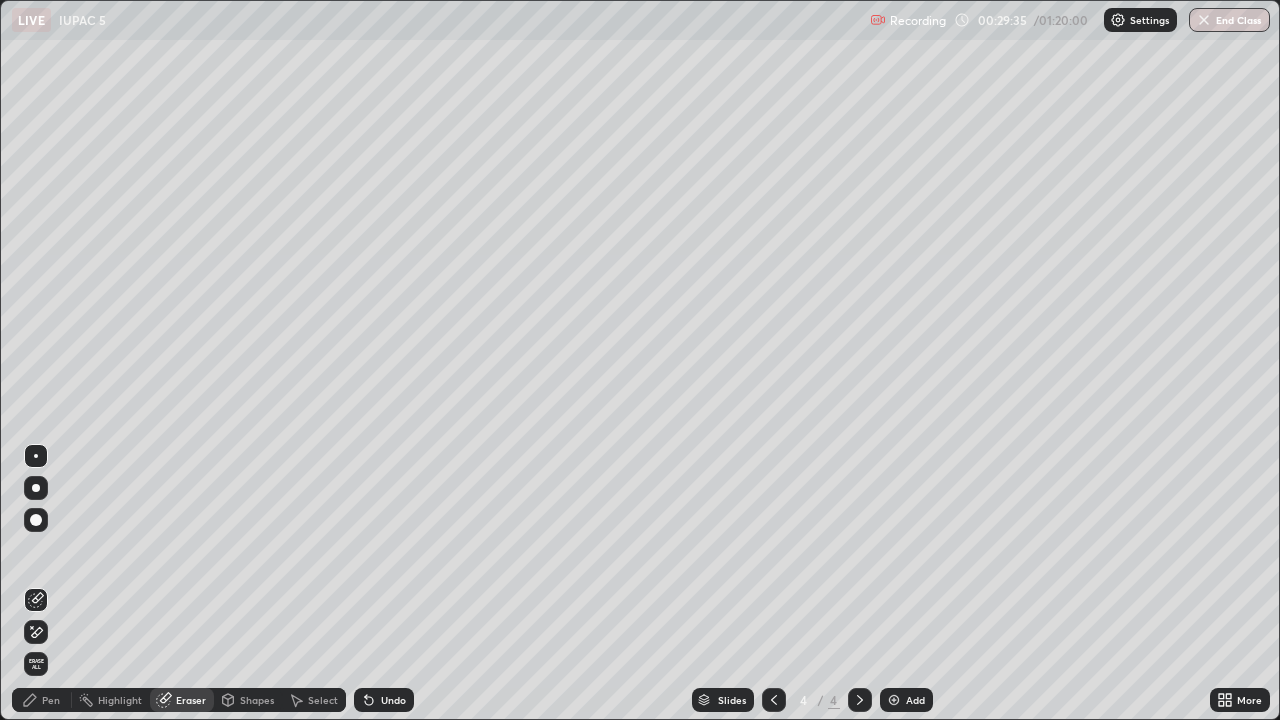 click on "Pen" at bounding box center [51, 700] 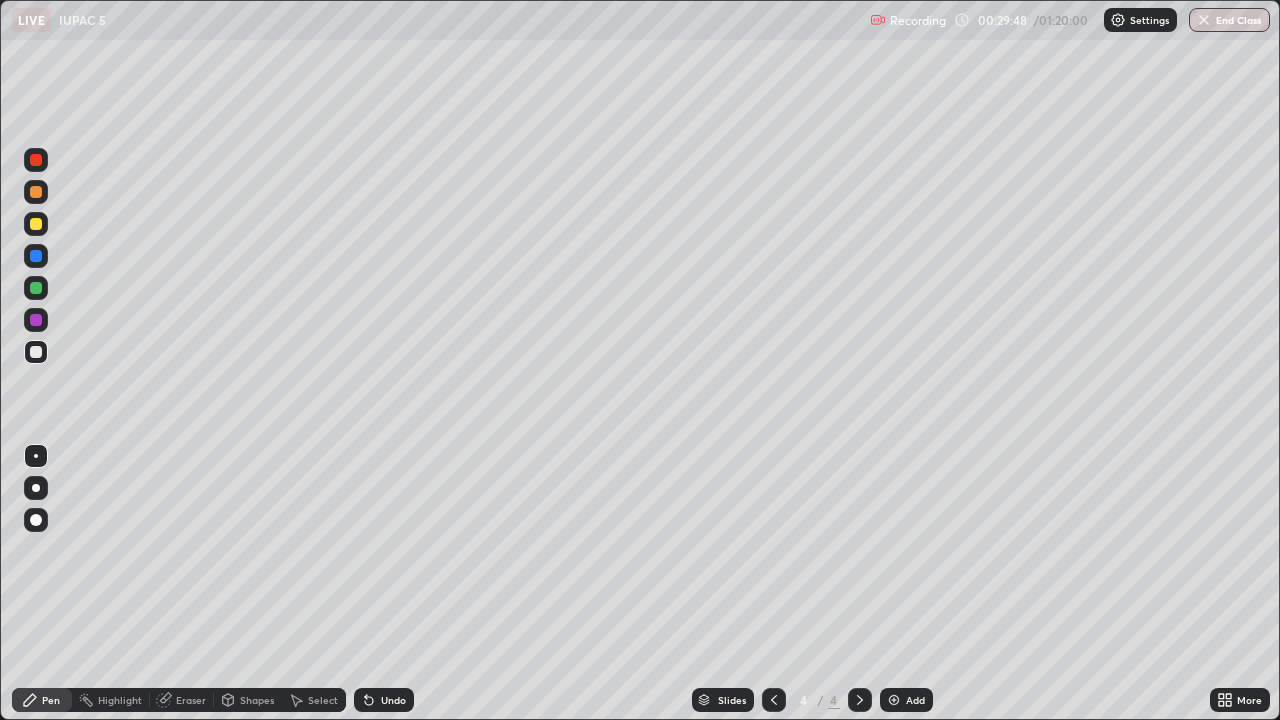 click at bounding box center (36, 224) 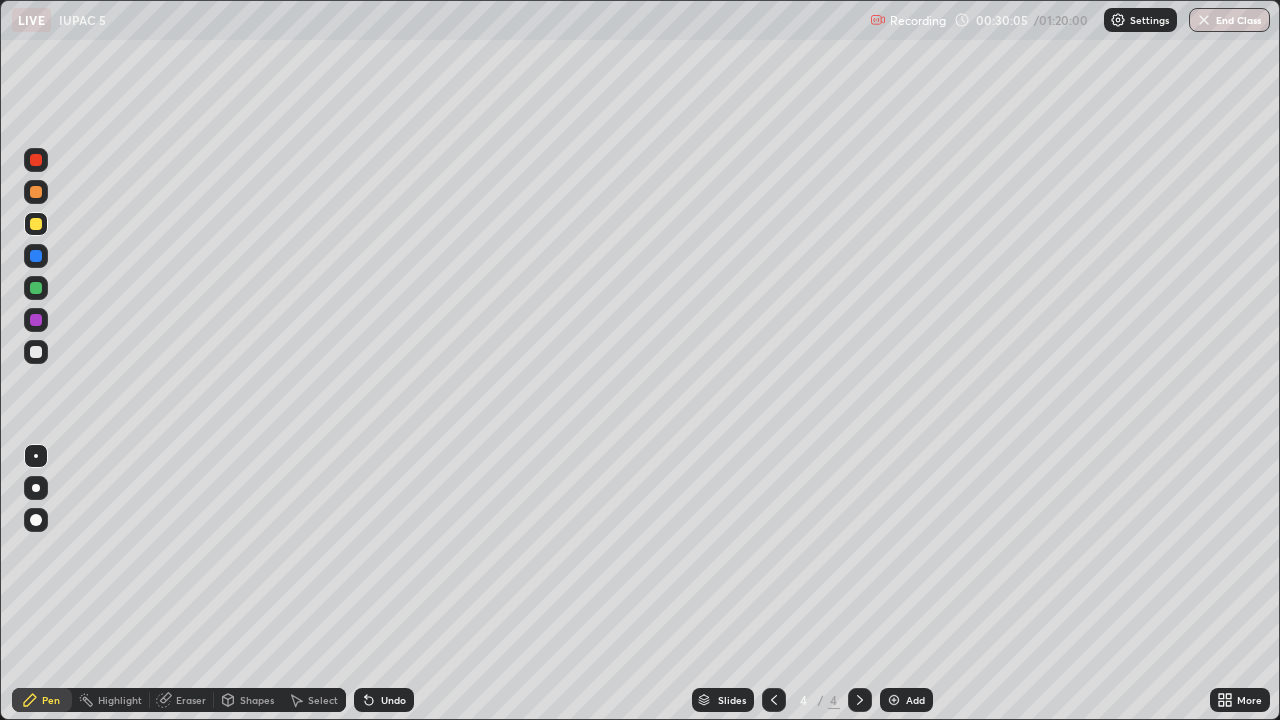click on "Undo" at bounding box center [393, 700] 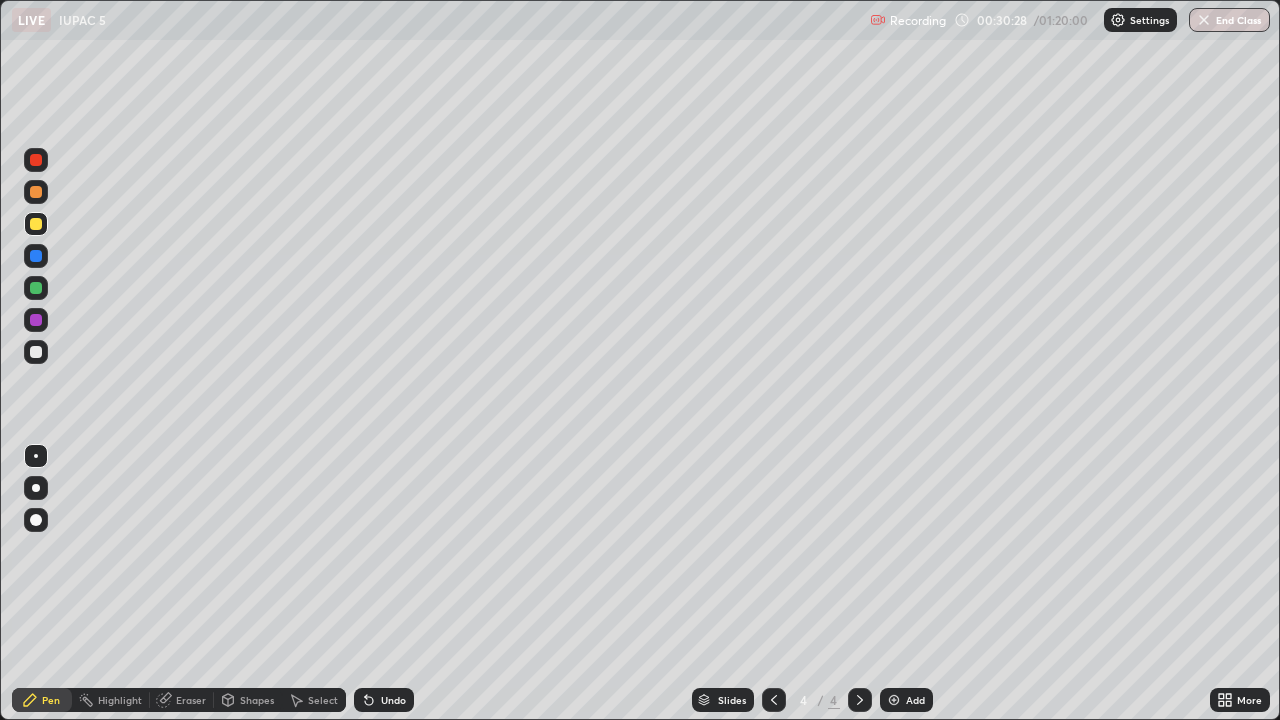 click on "Undo" at bounding box center (393, 700) 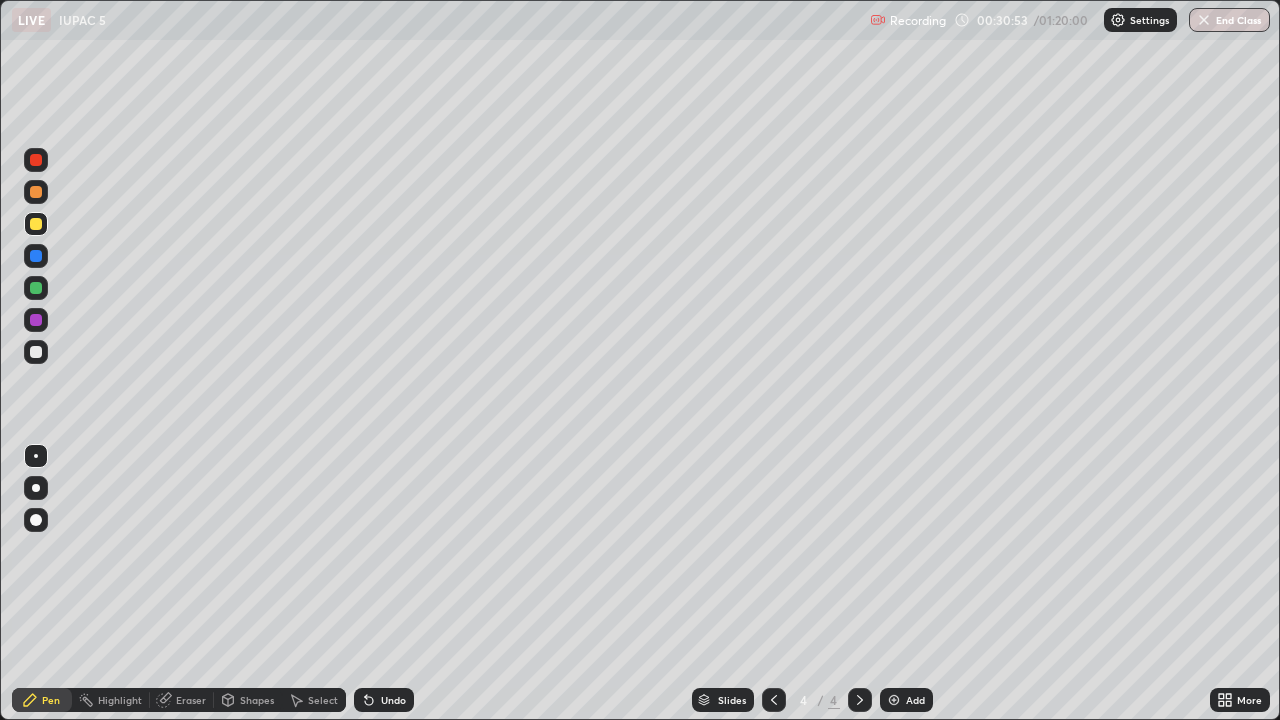 click on "Select" at bounding box center (323, 700) 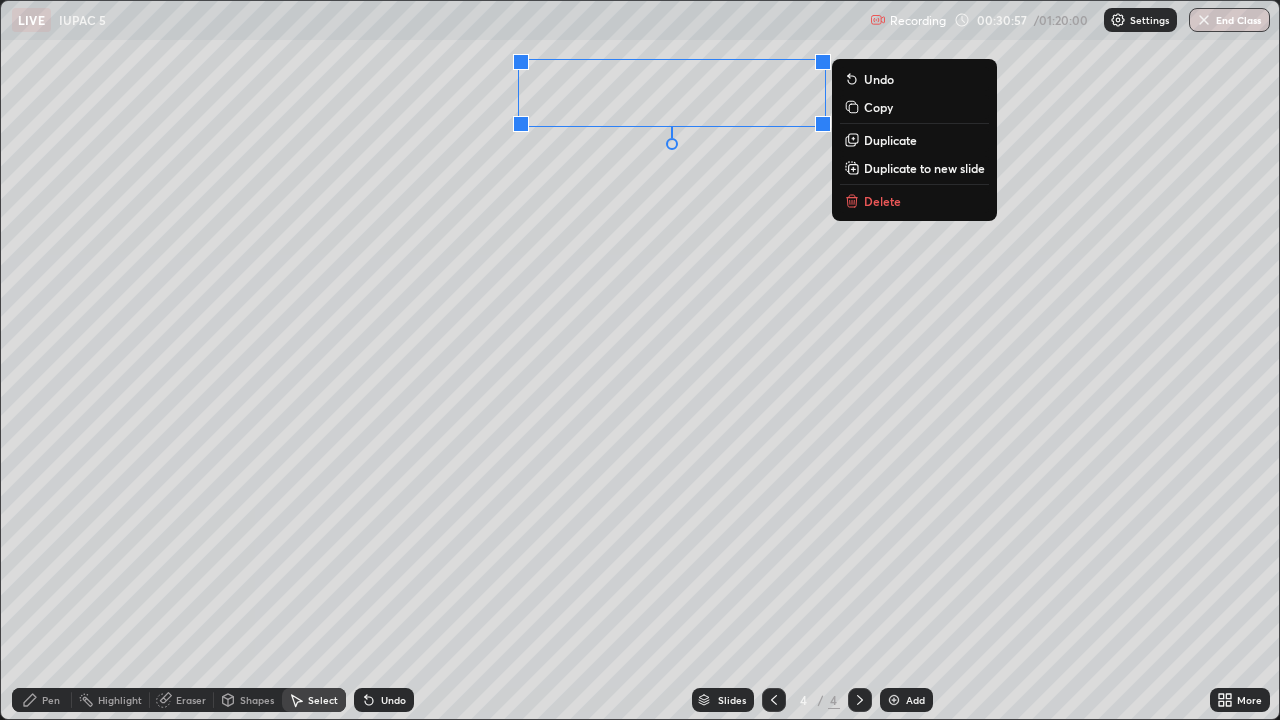 click on "Delete" at bounding box center (882, 201) 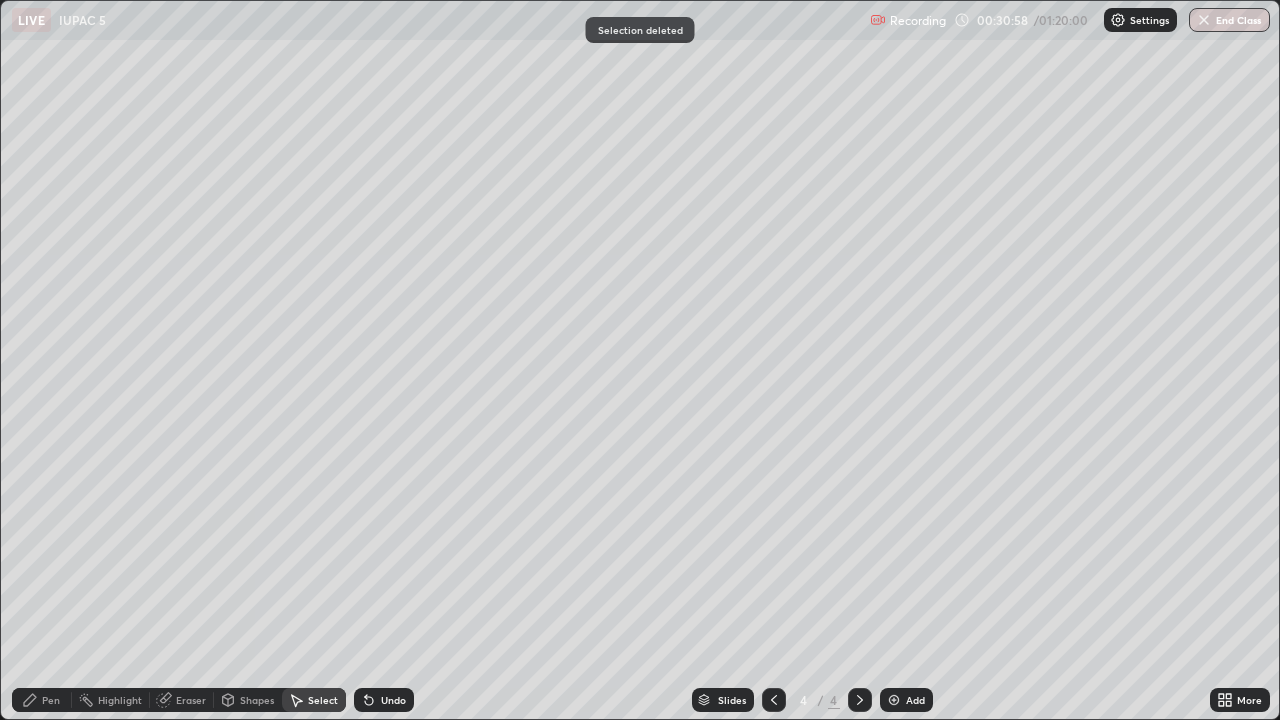 click on "Pen" at bounding box center [42, 700] 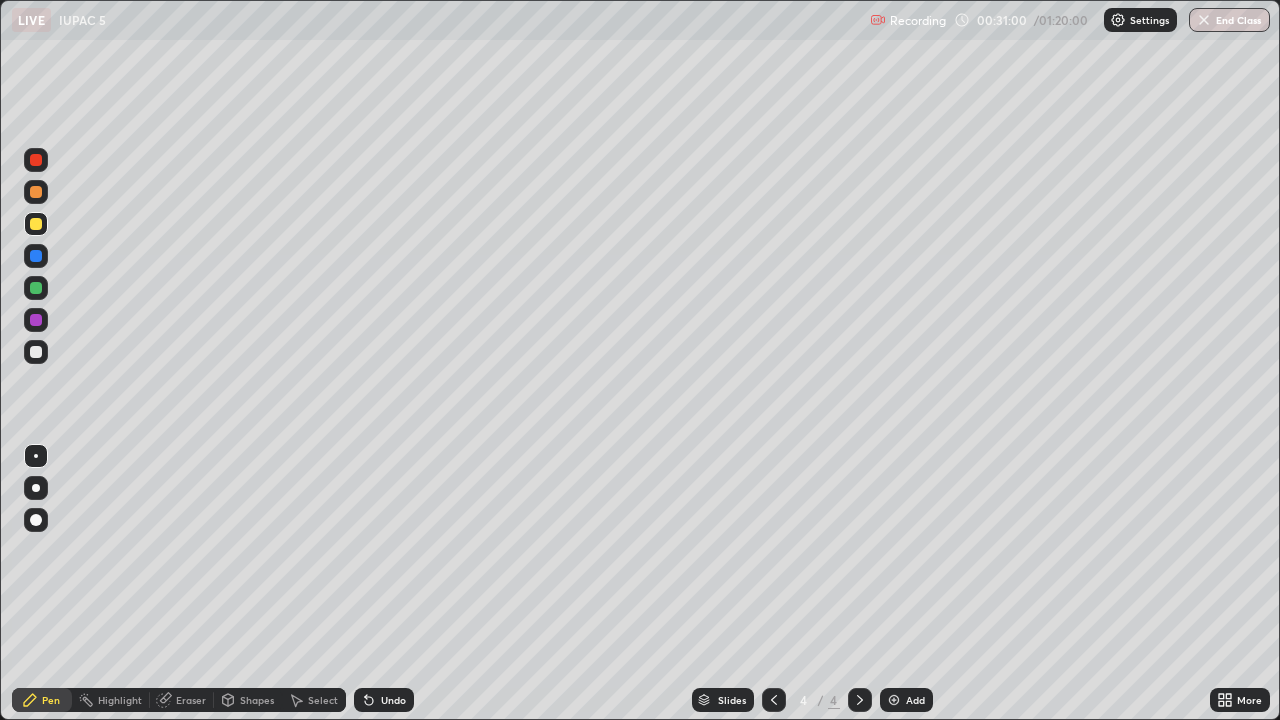 click at bounding box center (36, 352) 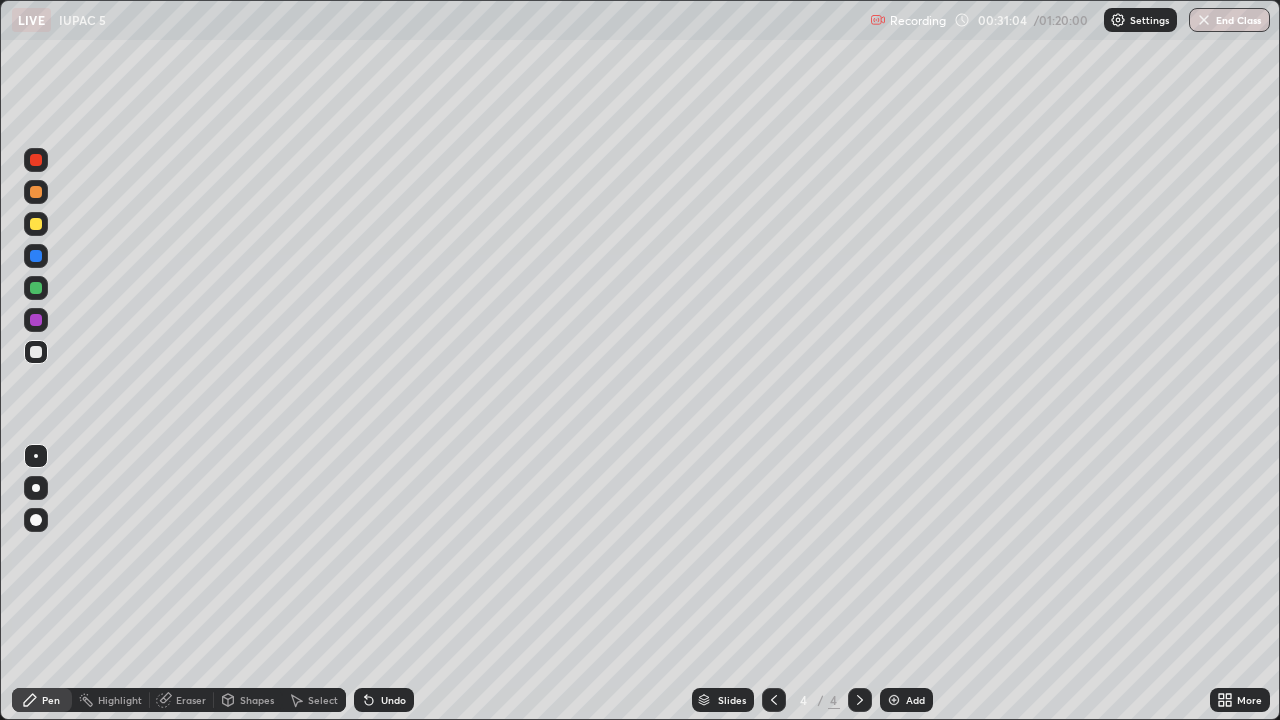 click on "Undo" at bounding box center (393, 700) 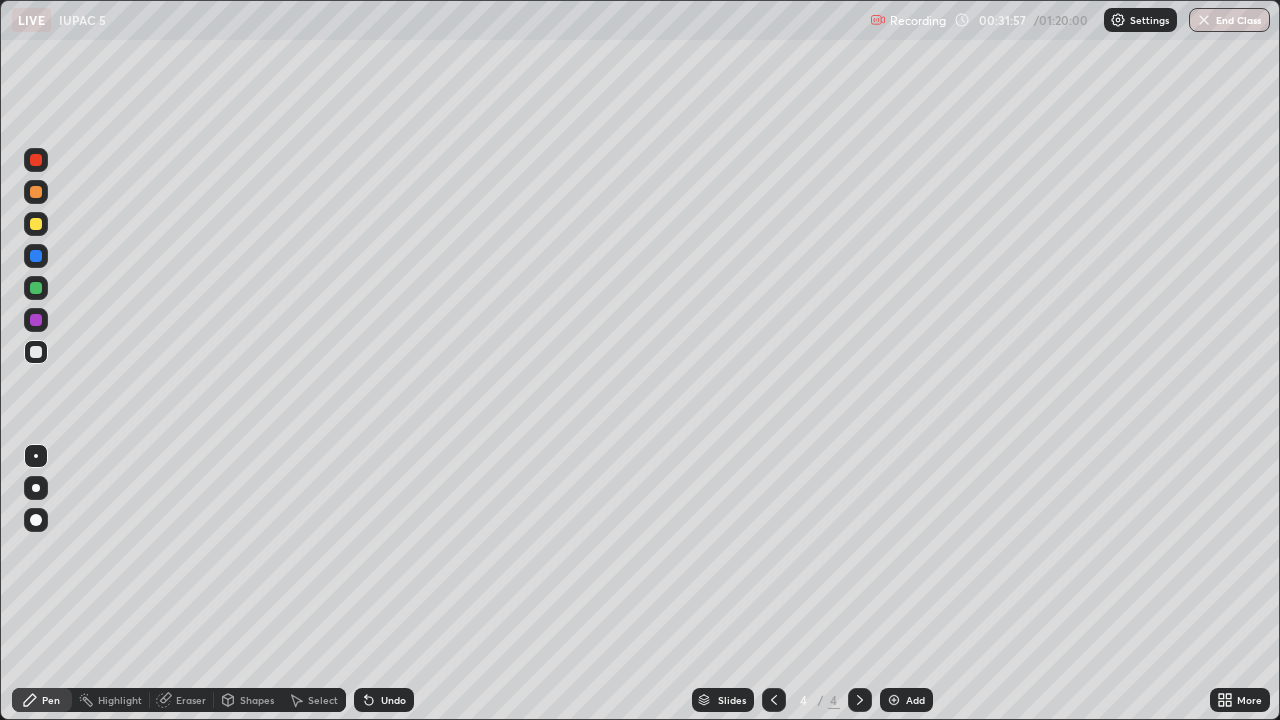 click on "Undo" at bounding box center (393, 700) 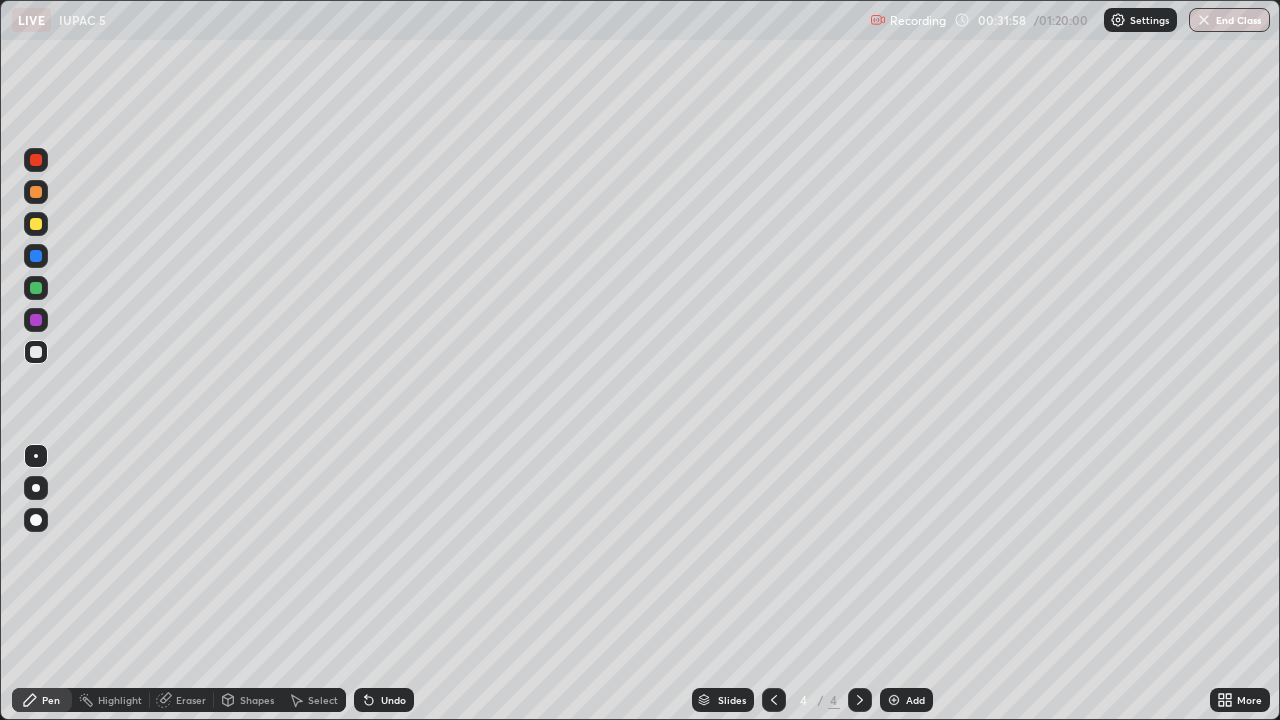 click on "Undo" at bounding box center [393, 700] 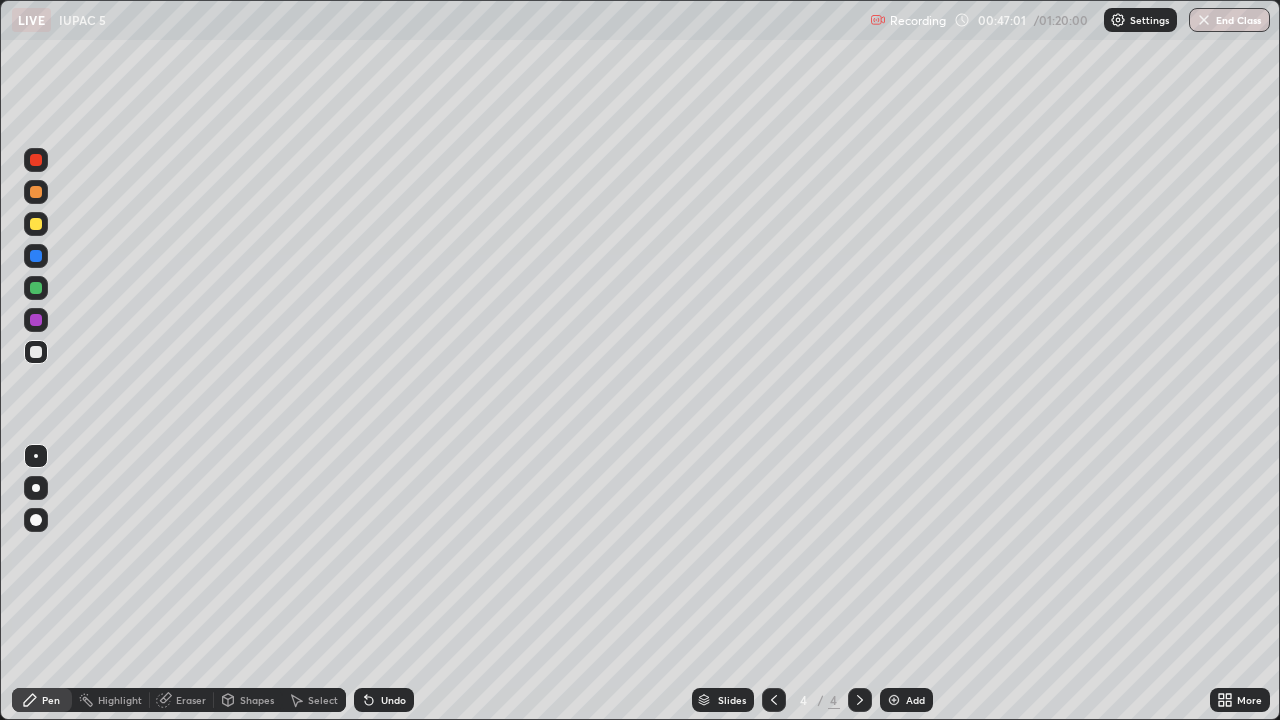 click on "Add" at bounding box center (906, 700) 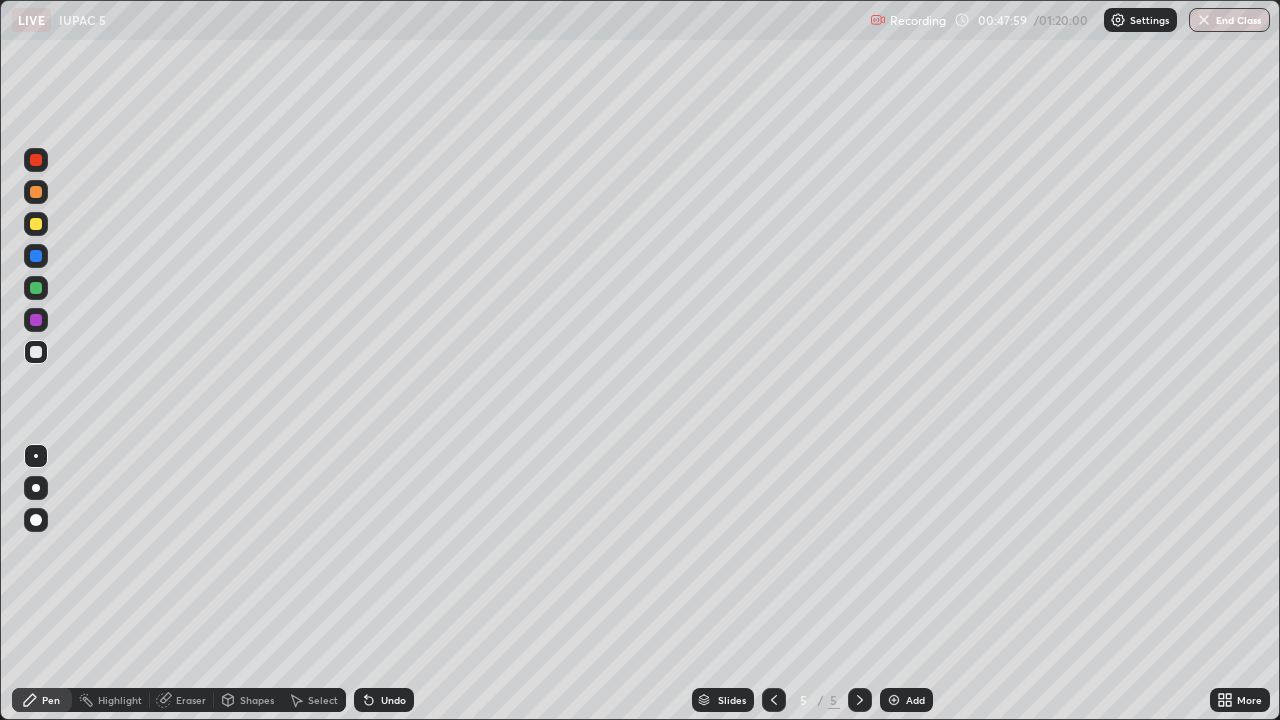 click on "Undo" at bounding box center (393, 700) 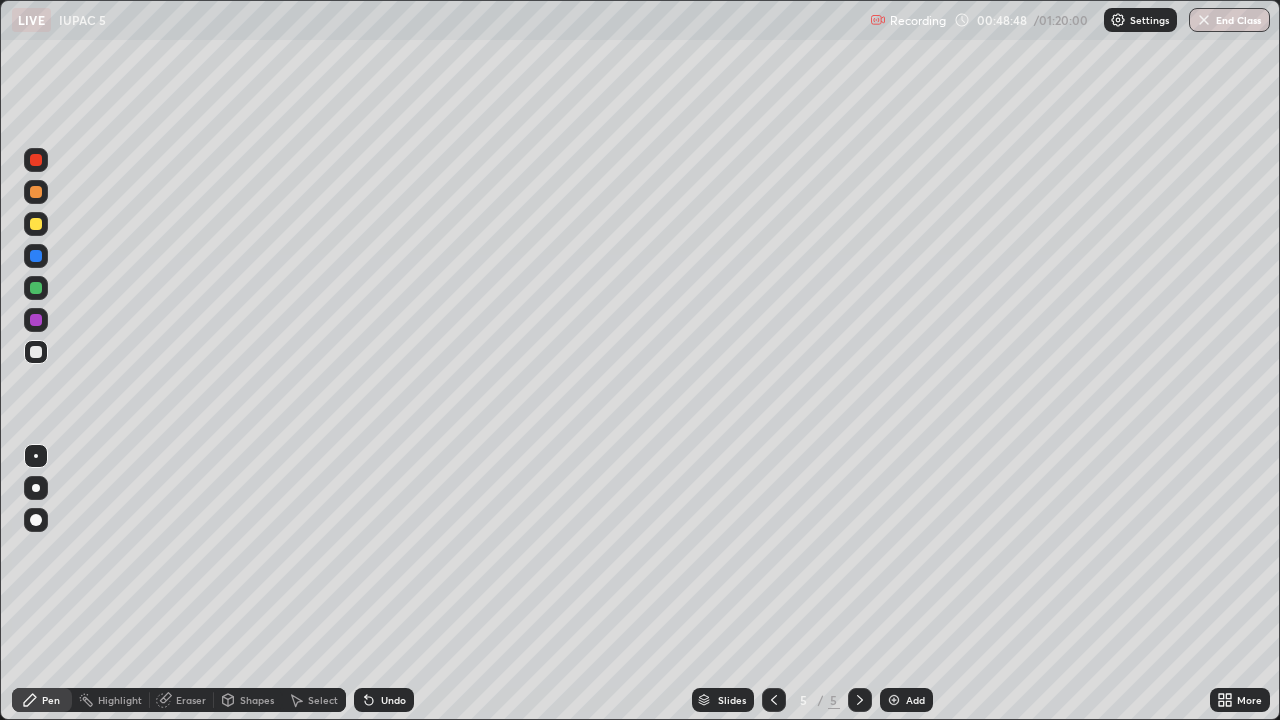 click on "Undo" at bounding box center [393, 700] 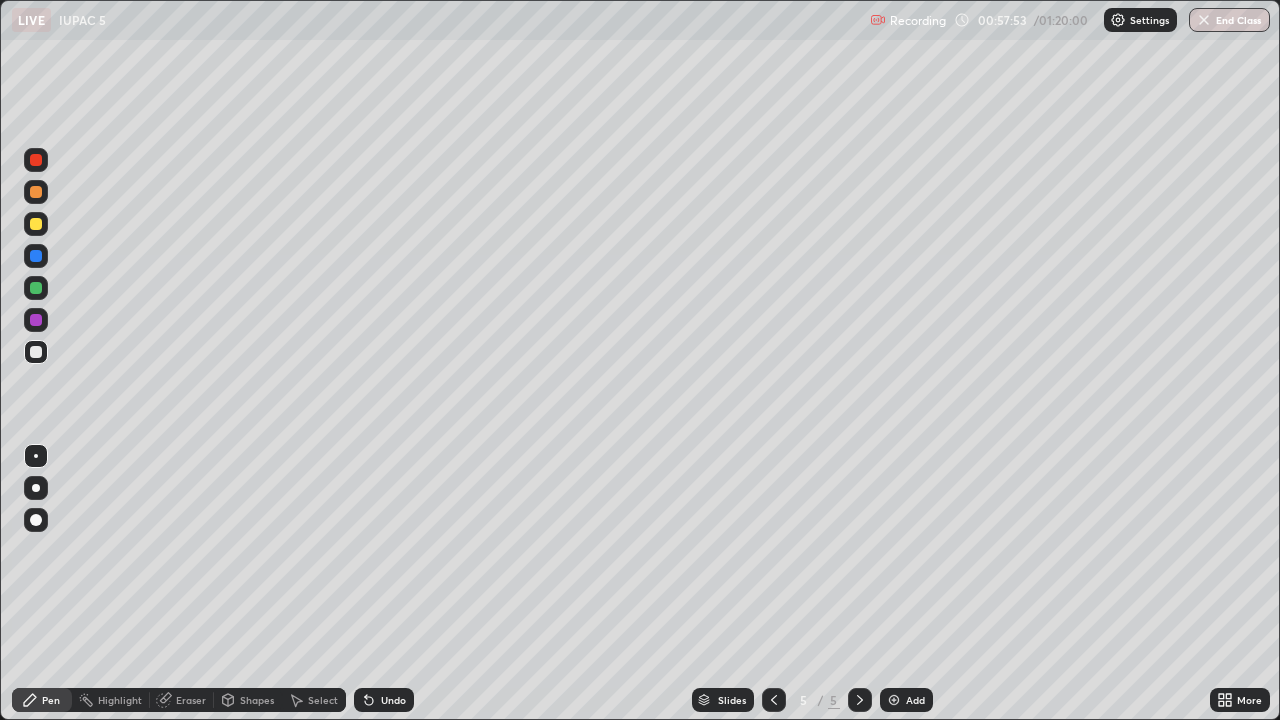 click 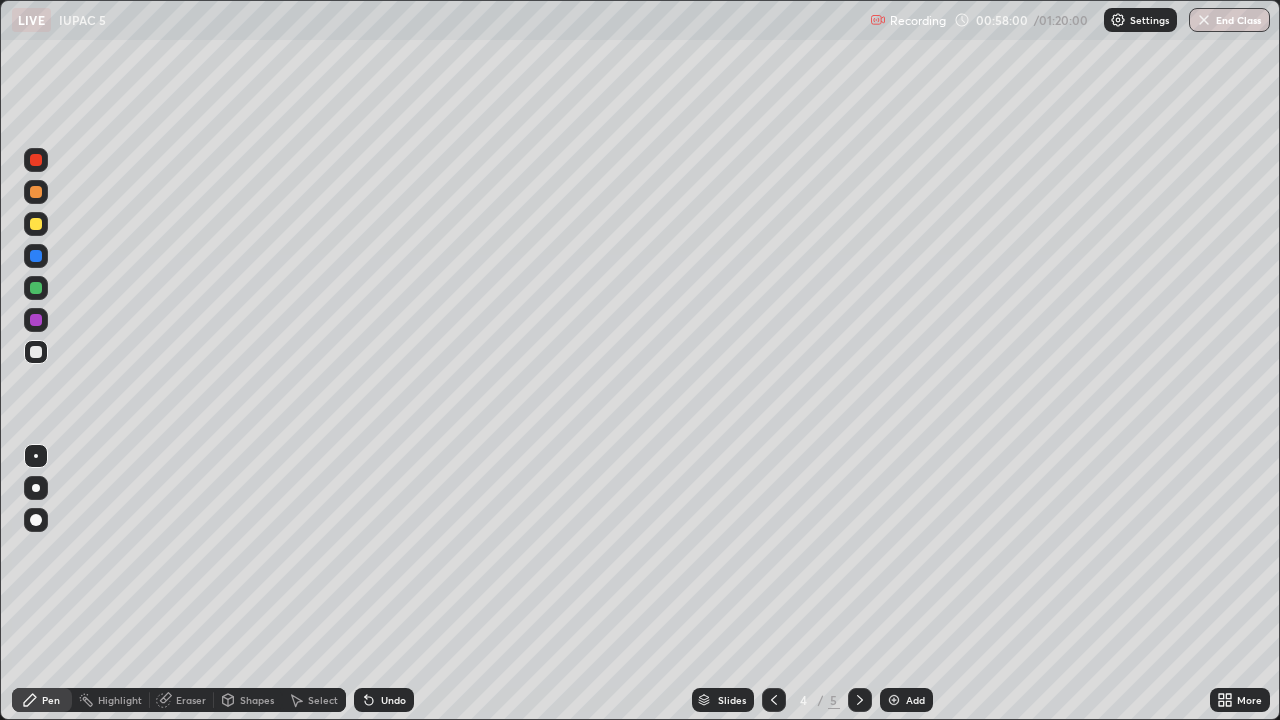 click at bounding box center [860, 700] 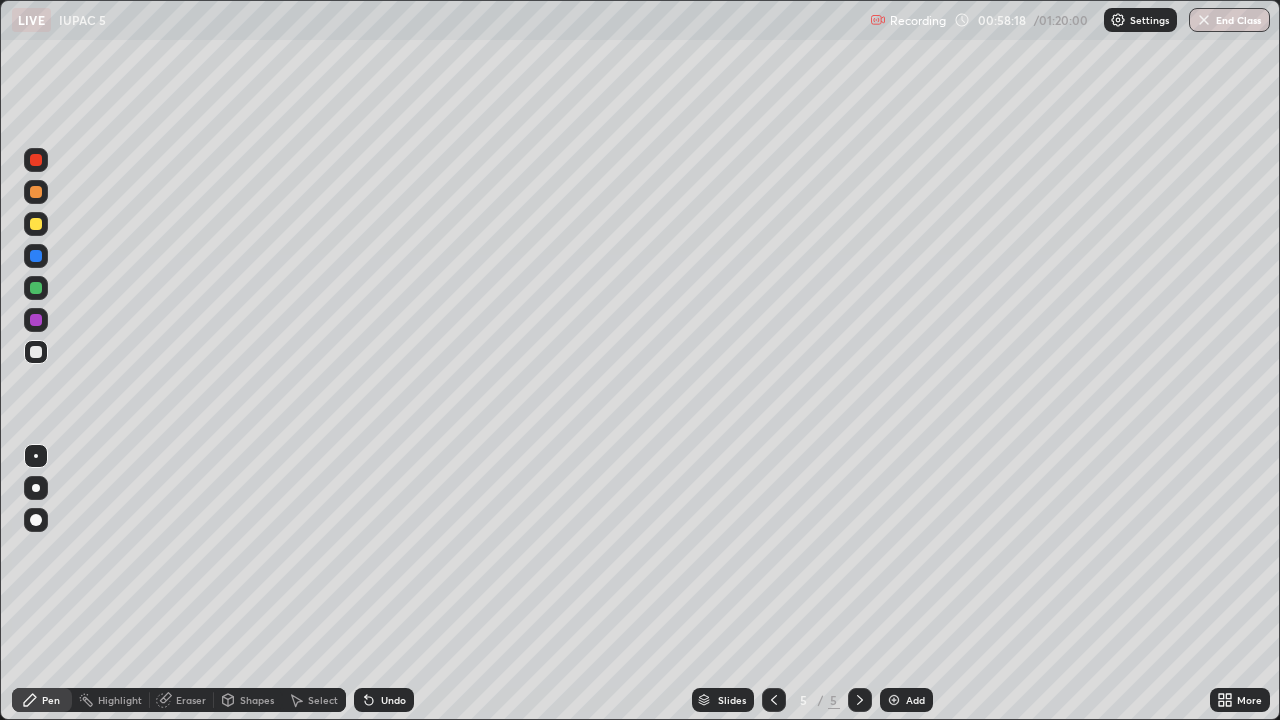 click at bounding box center (36, 224) 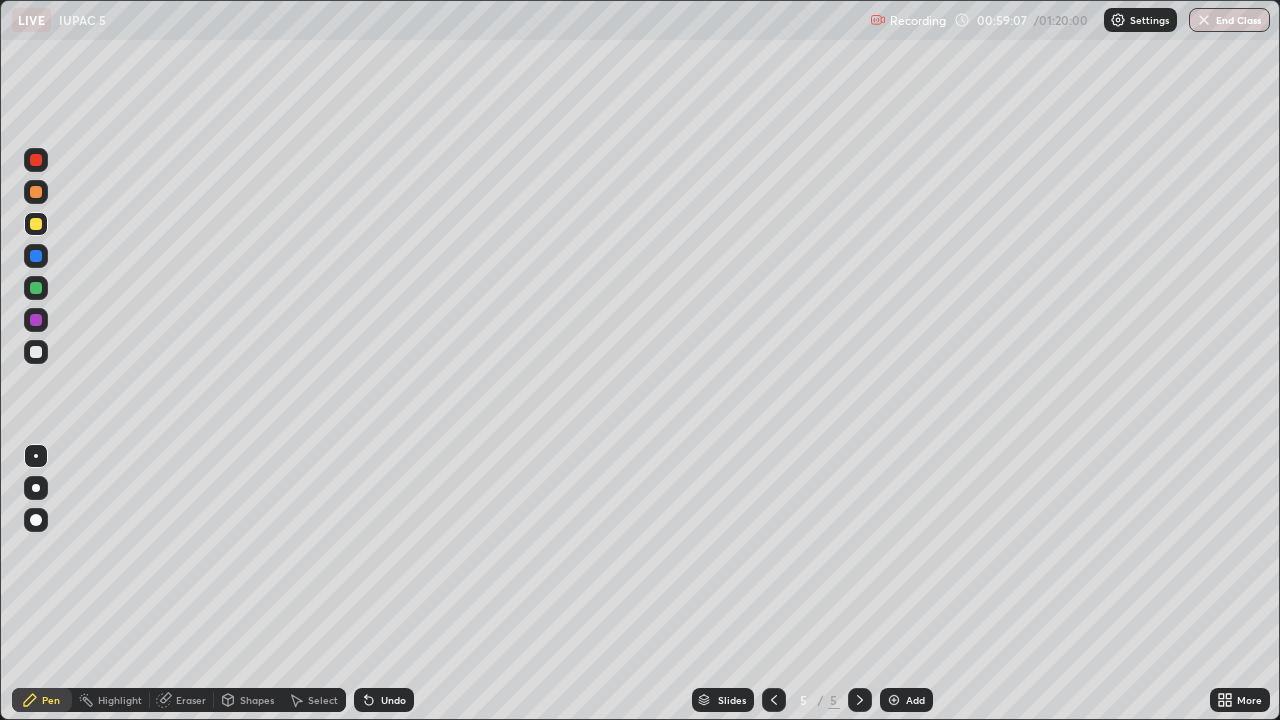 click 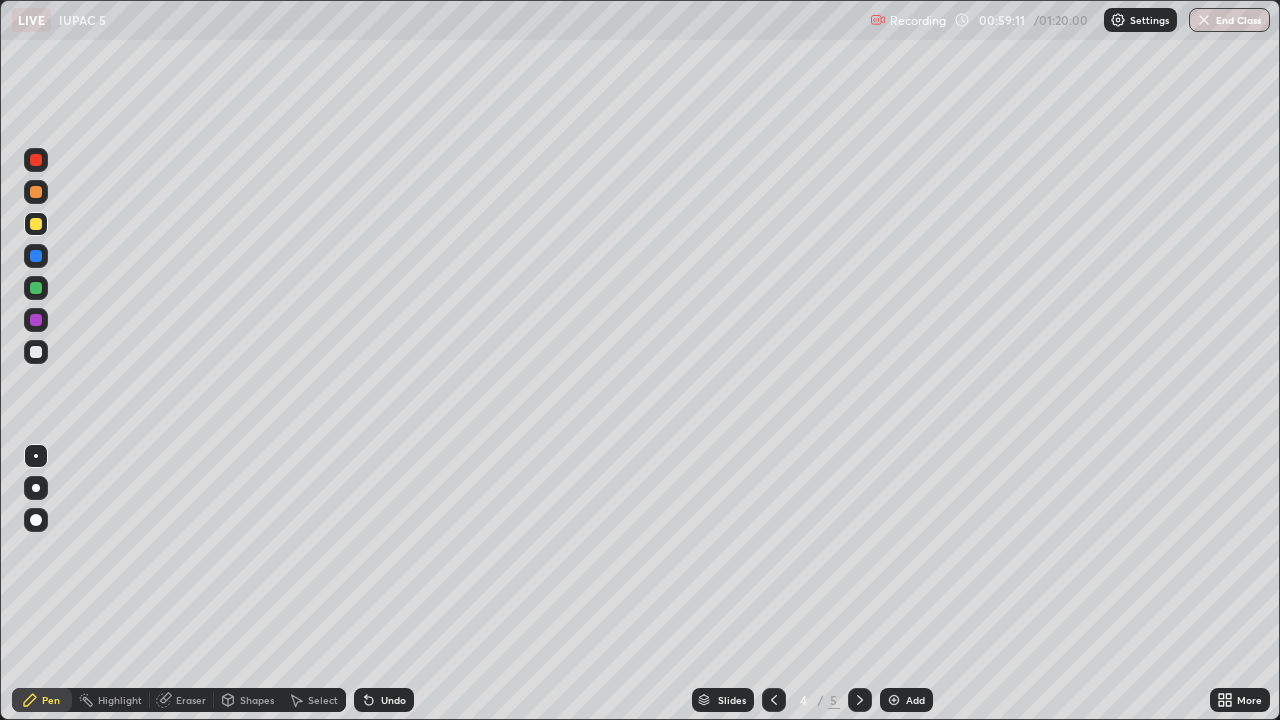 click at bounding box center (860, 700) 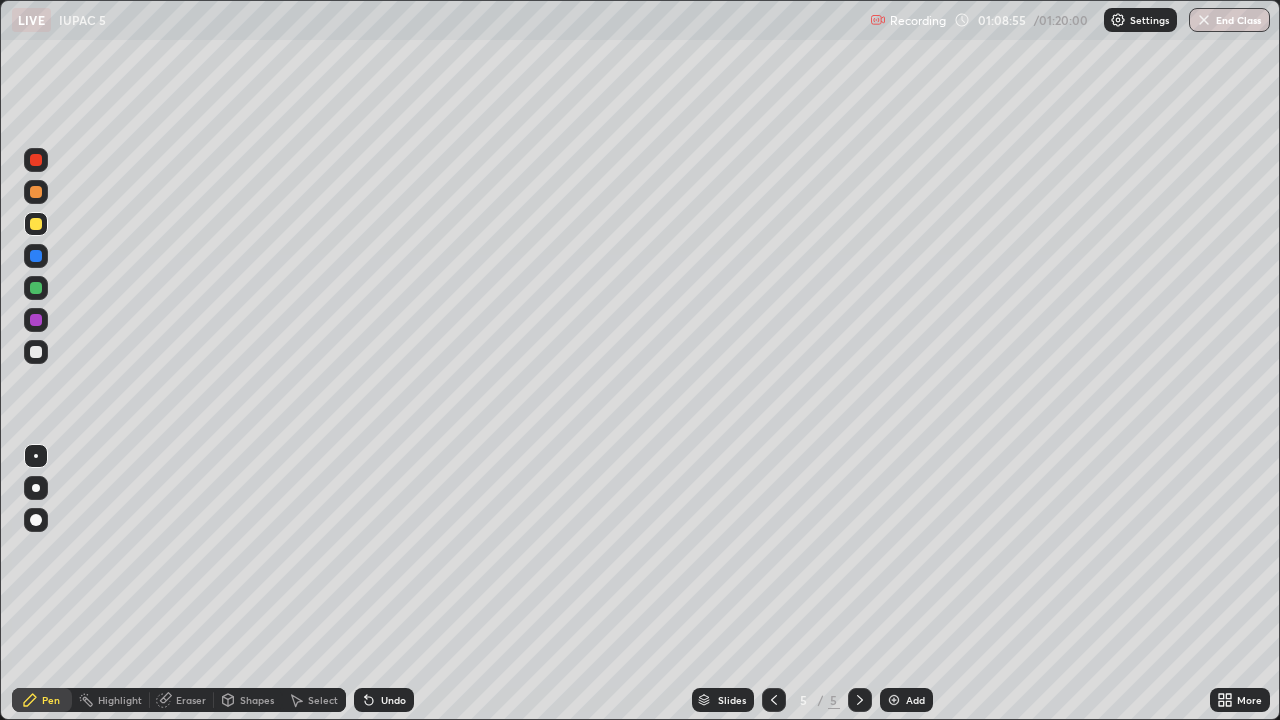 click at bounding box center (36, 224) 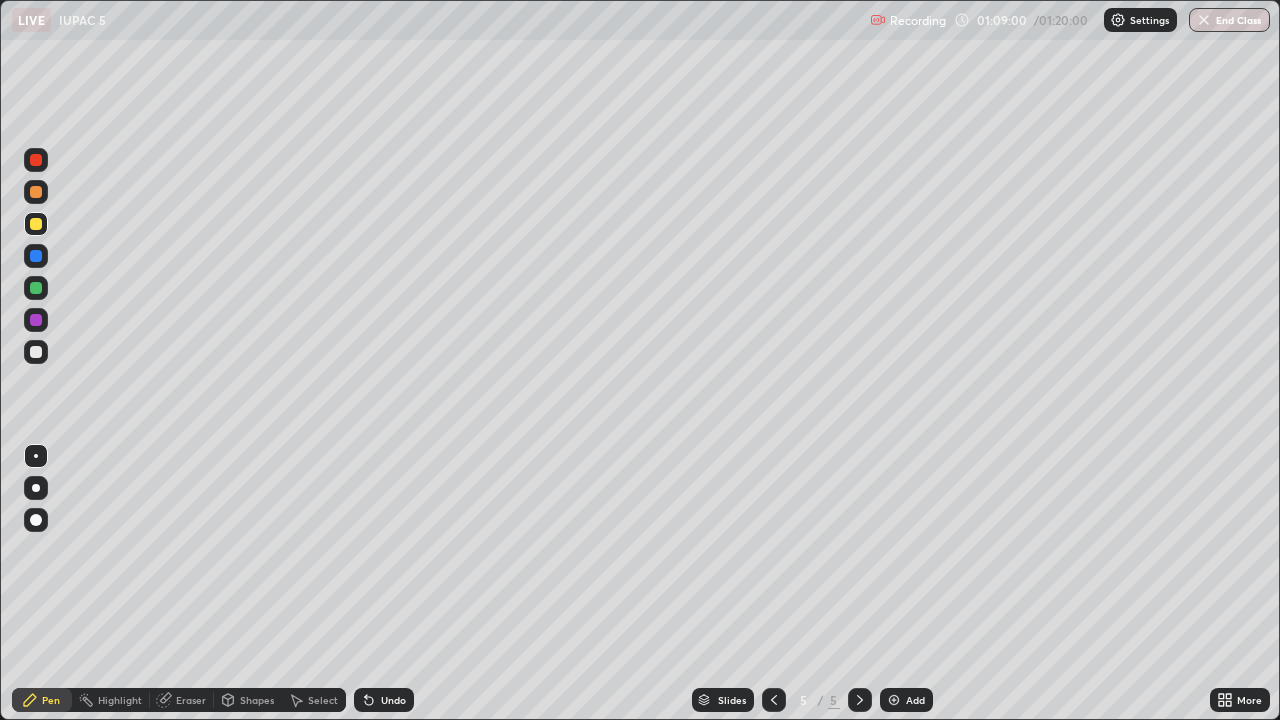 click on "Undo" at bounding box center [393, 700] 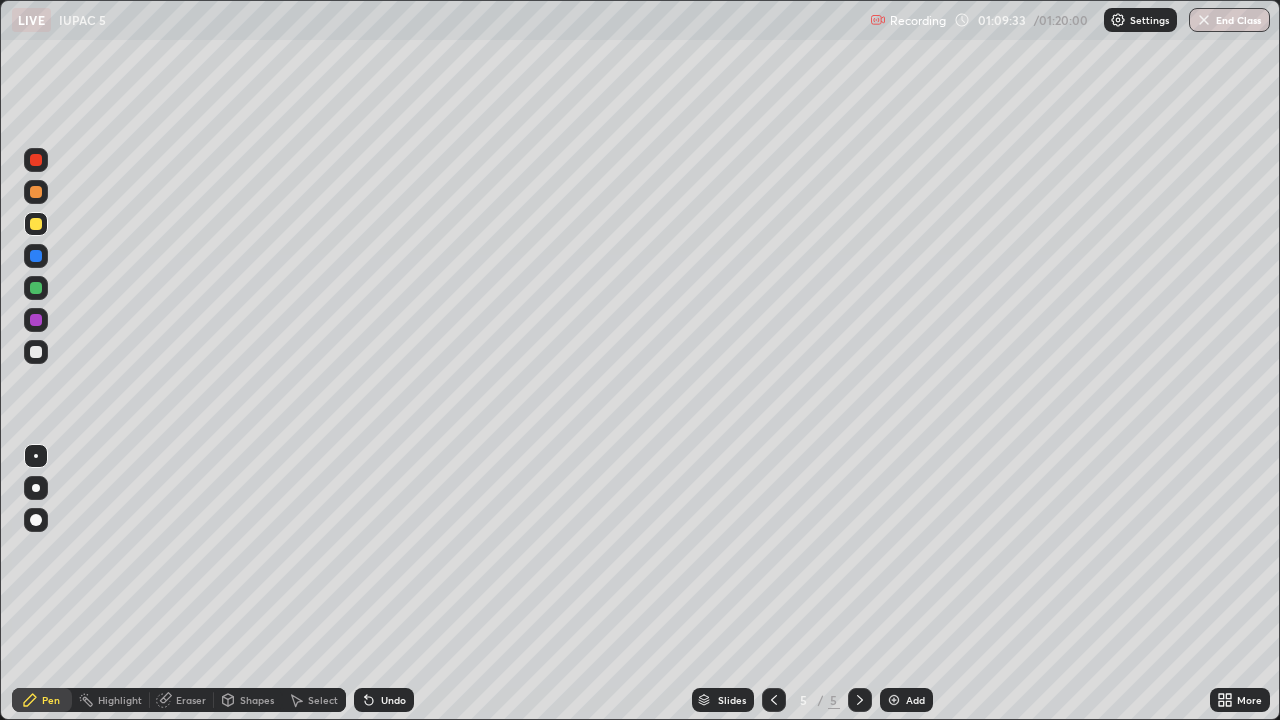 click at bounding box center (36, 192) 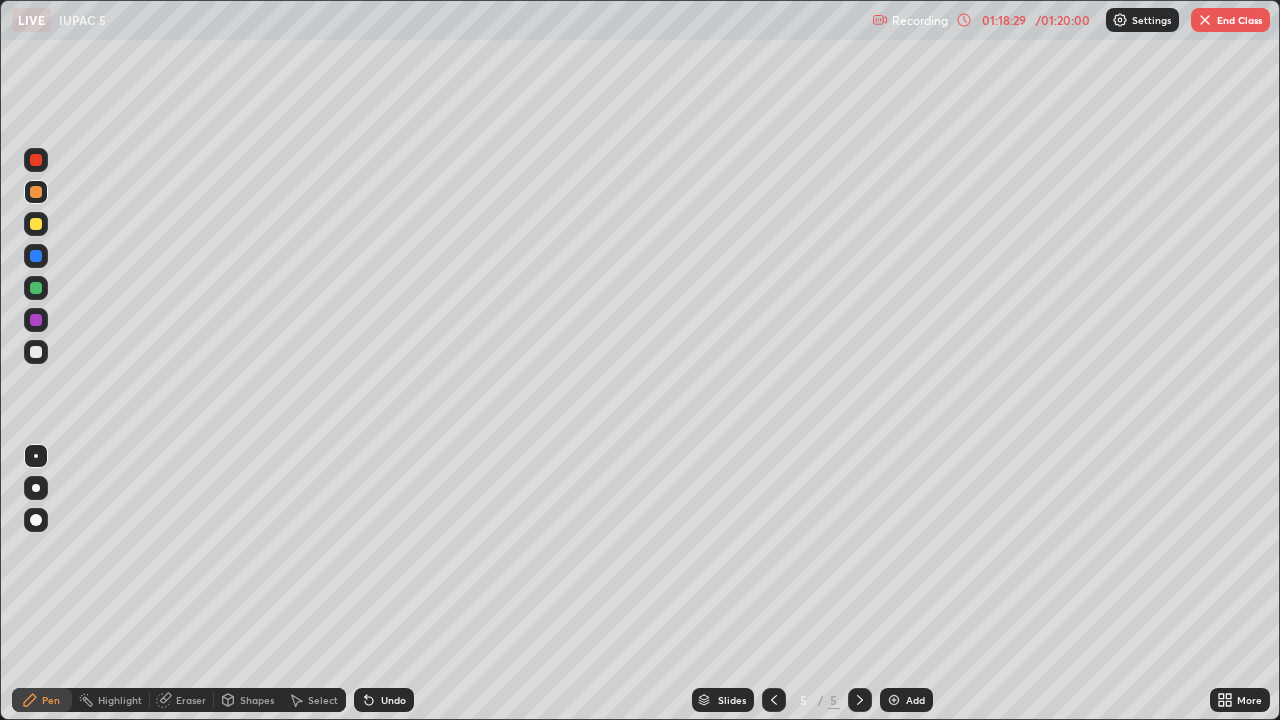 click on "Eraser" at bounding box center [182, 700] 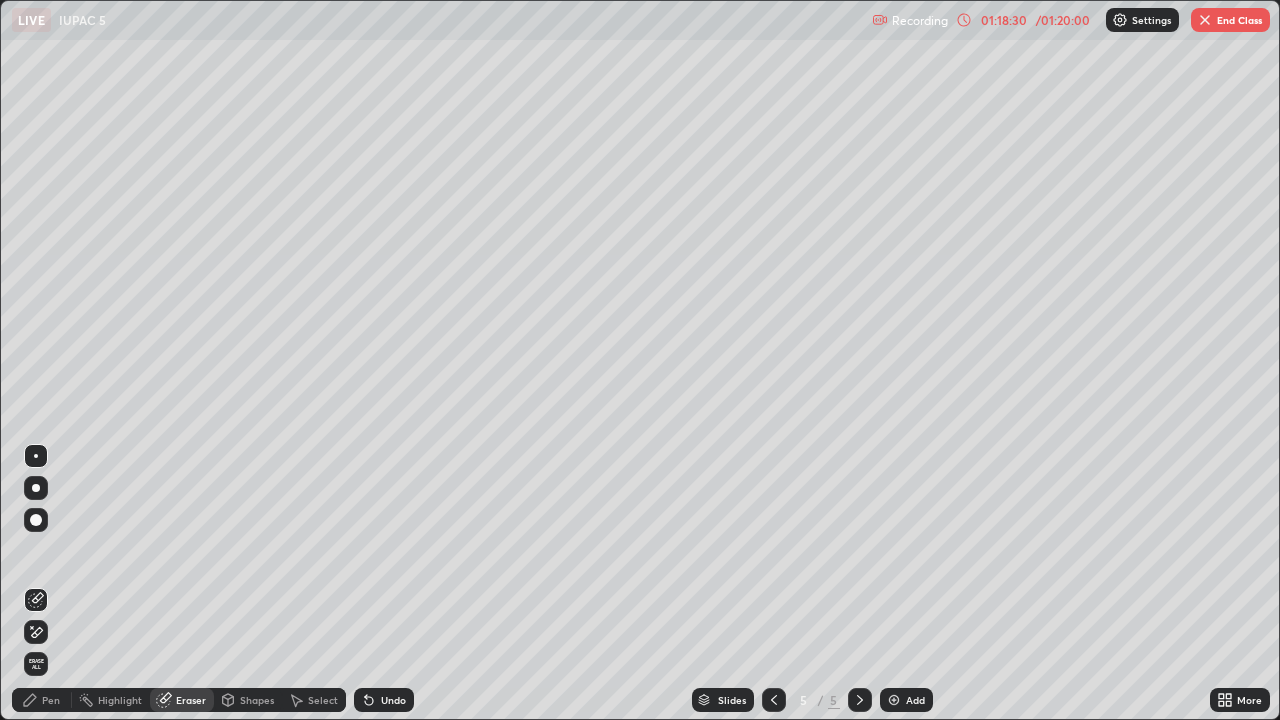 click on "Erase all" at bounding box center [36, 664] 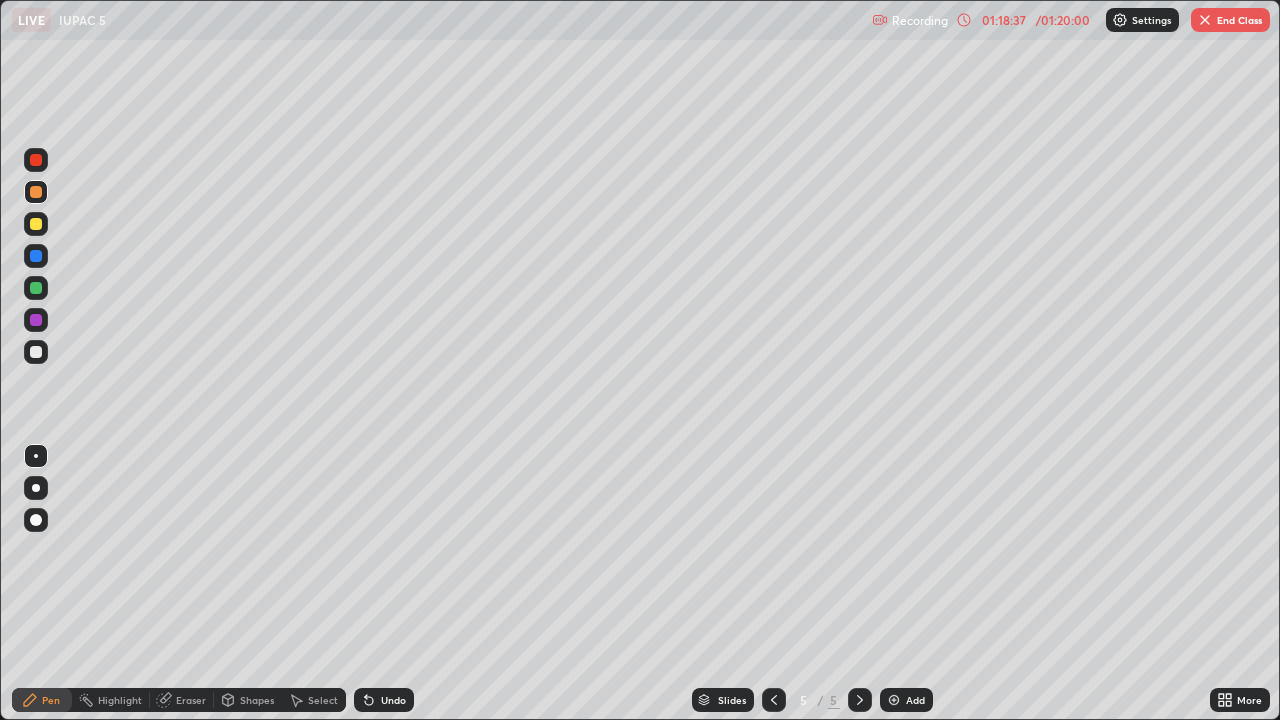 click 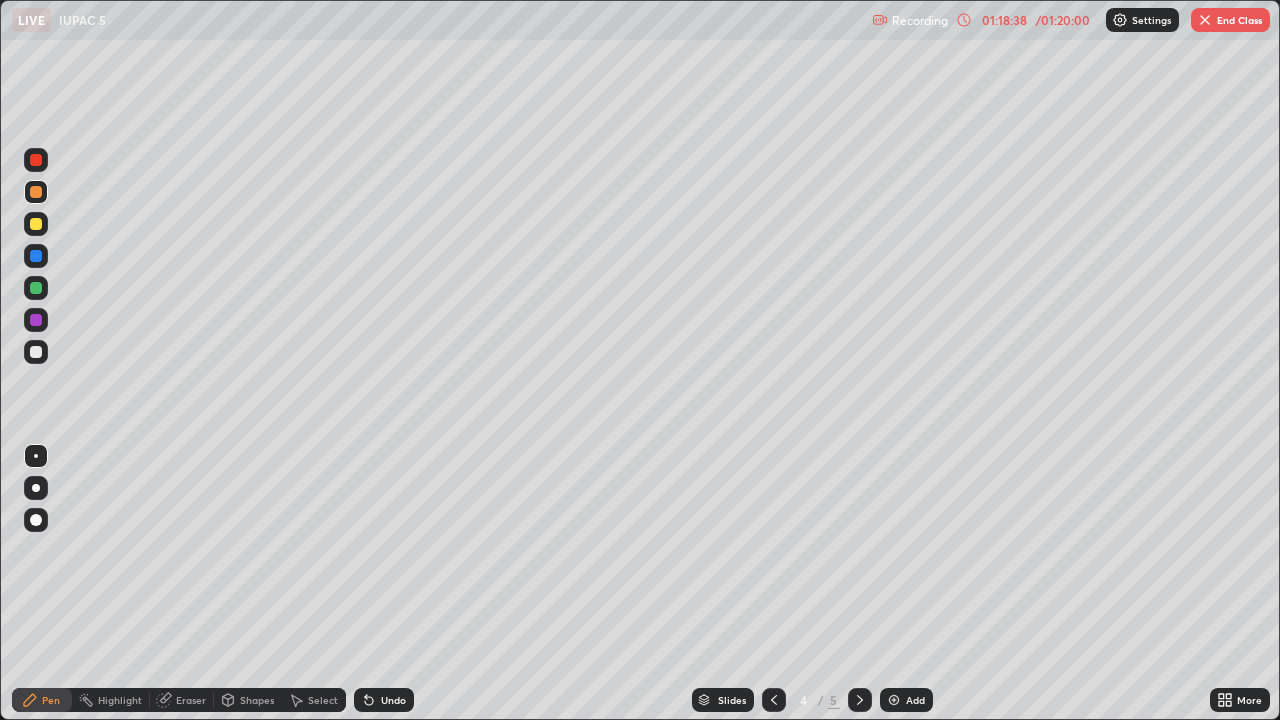 click on "Eraser" at bounding box center (191, 700) 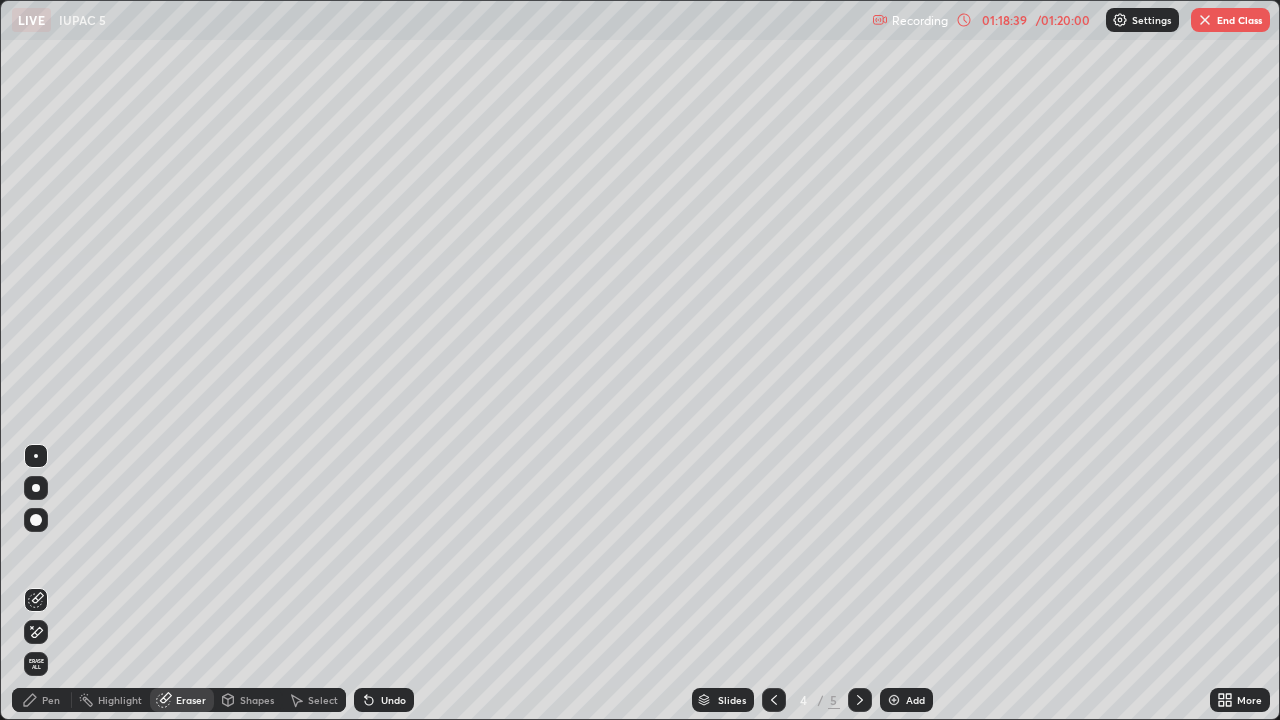 click on "Erase all" at bounding box center [36, 664] 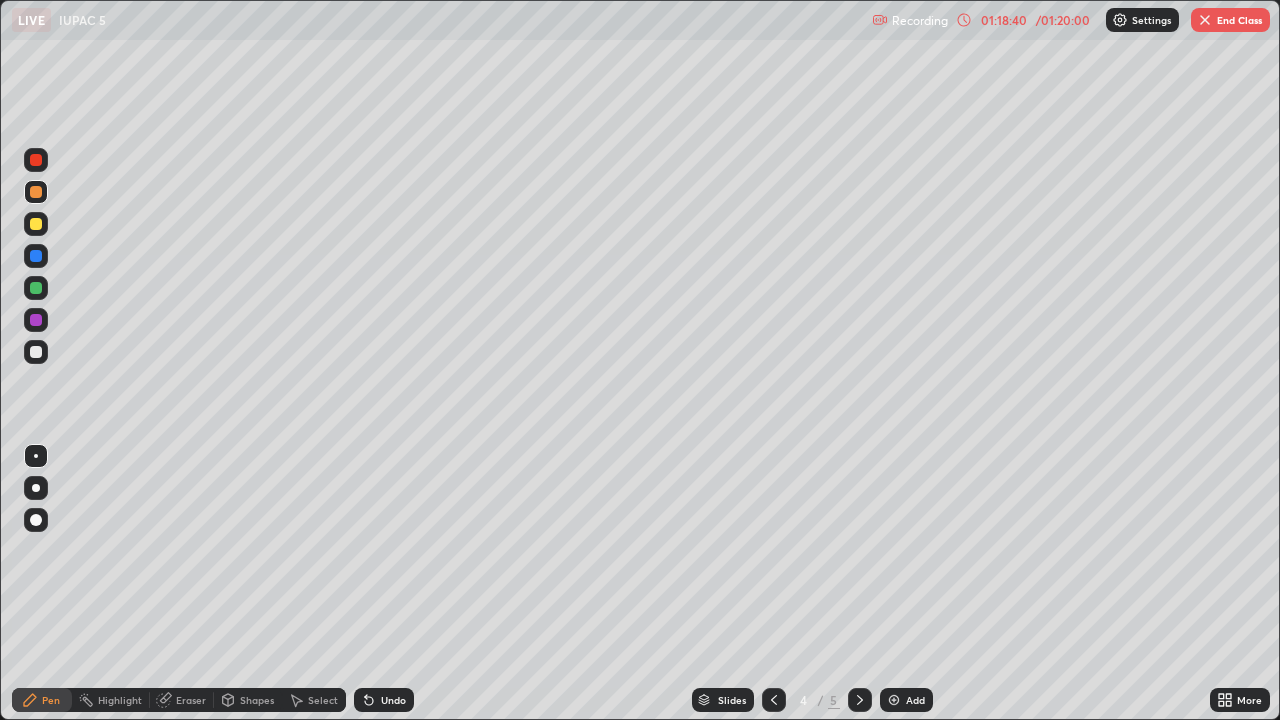 click 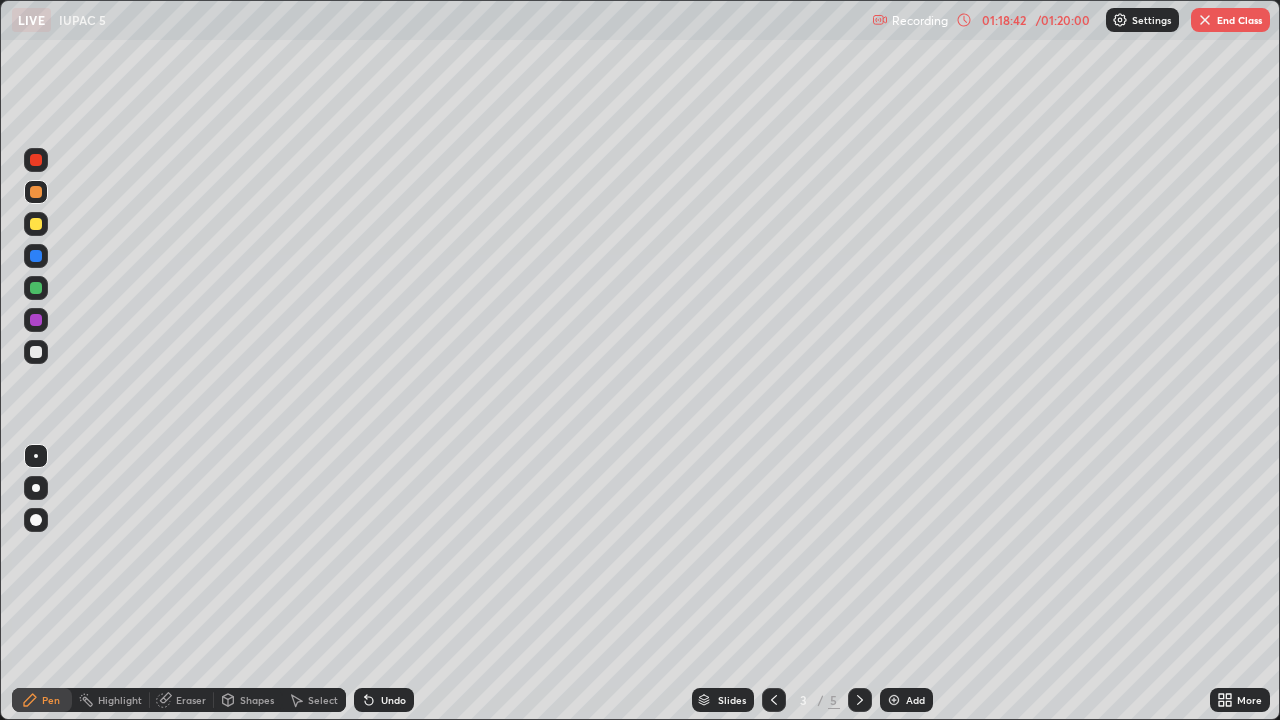 click on "Eraser" at bounding box center (191, 700) 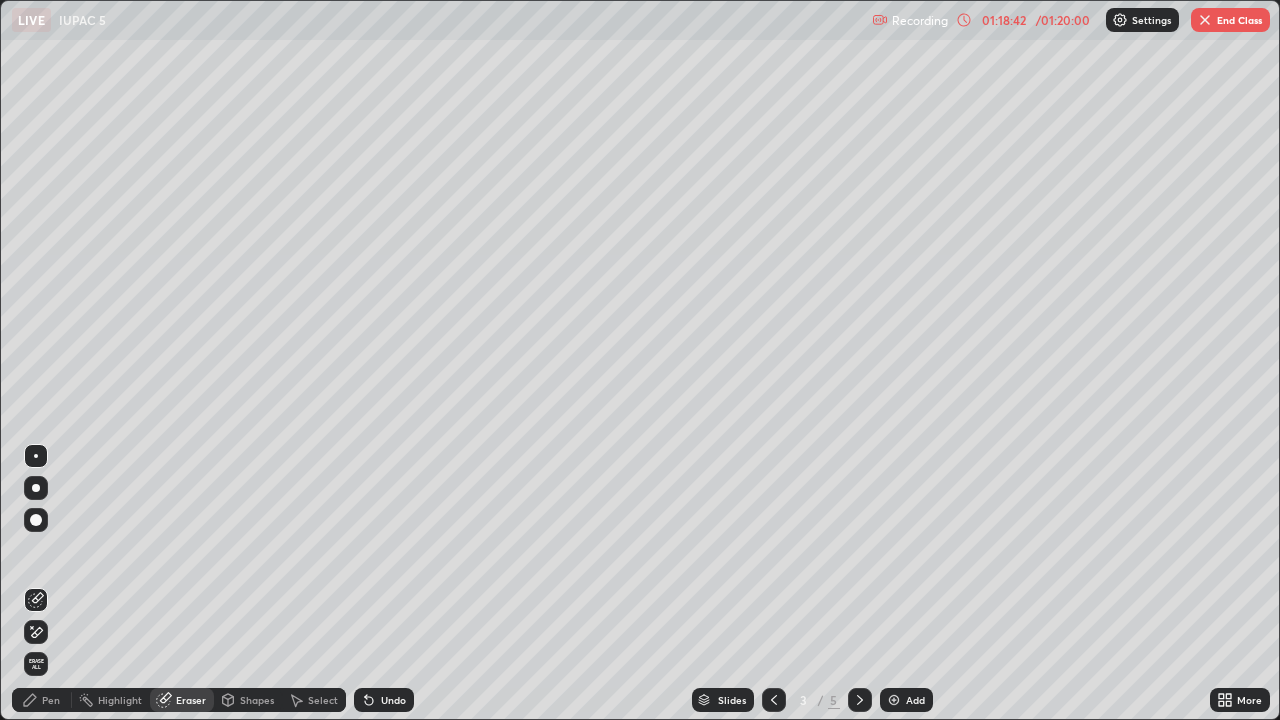 click on "Erase all" at bounding box center (36, 664) 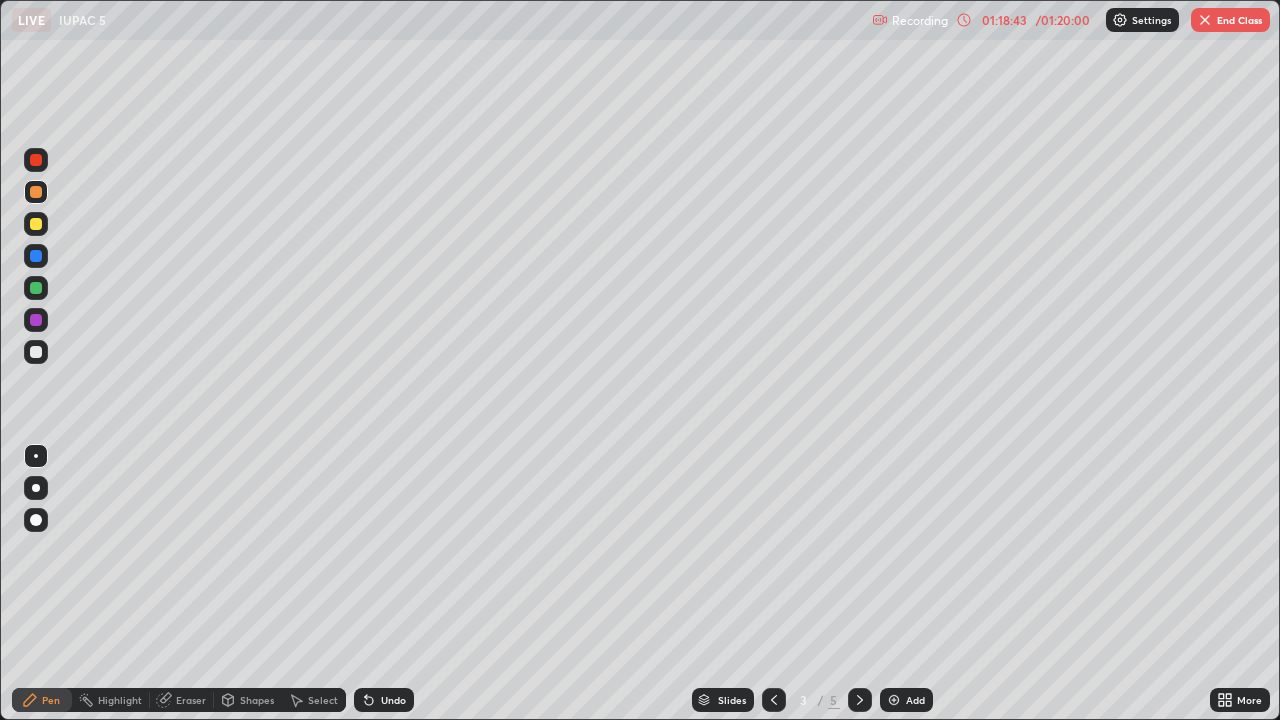 click at bounding box center (774, 700) 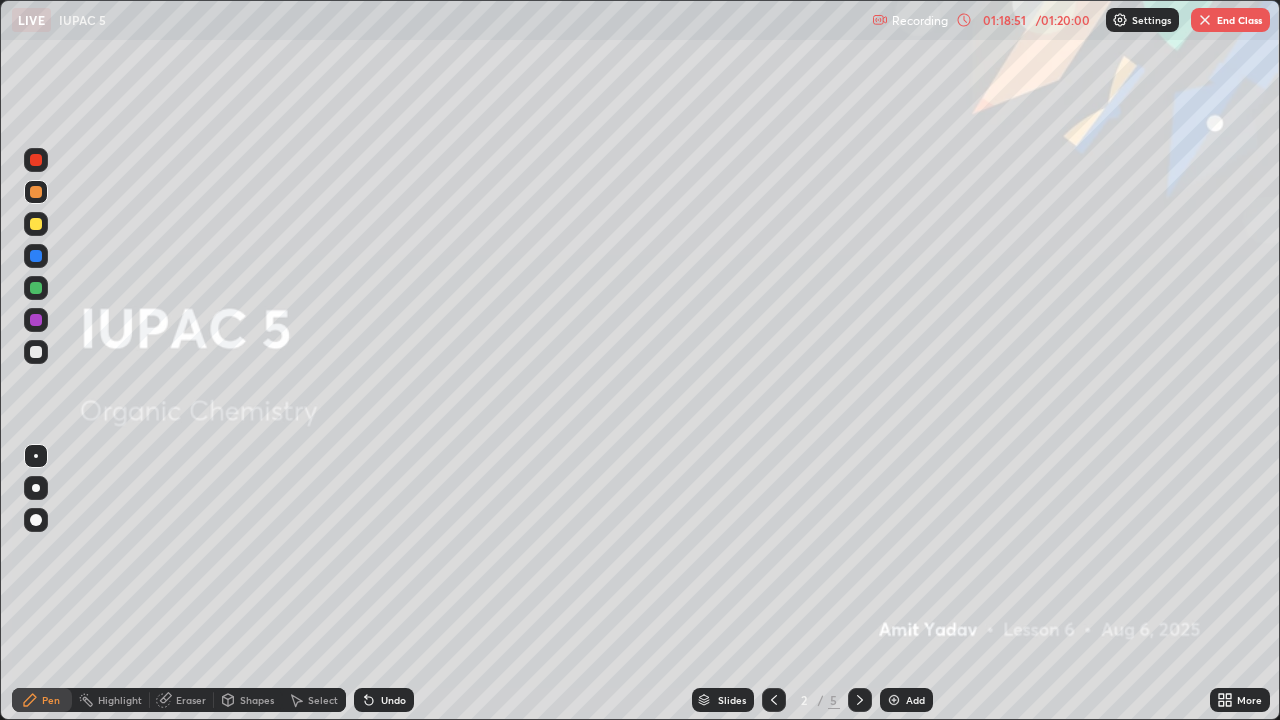 click on "End Class" at bounding box center [1230, 20] 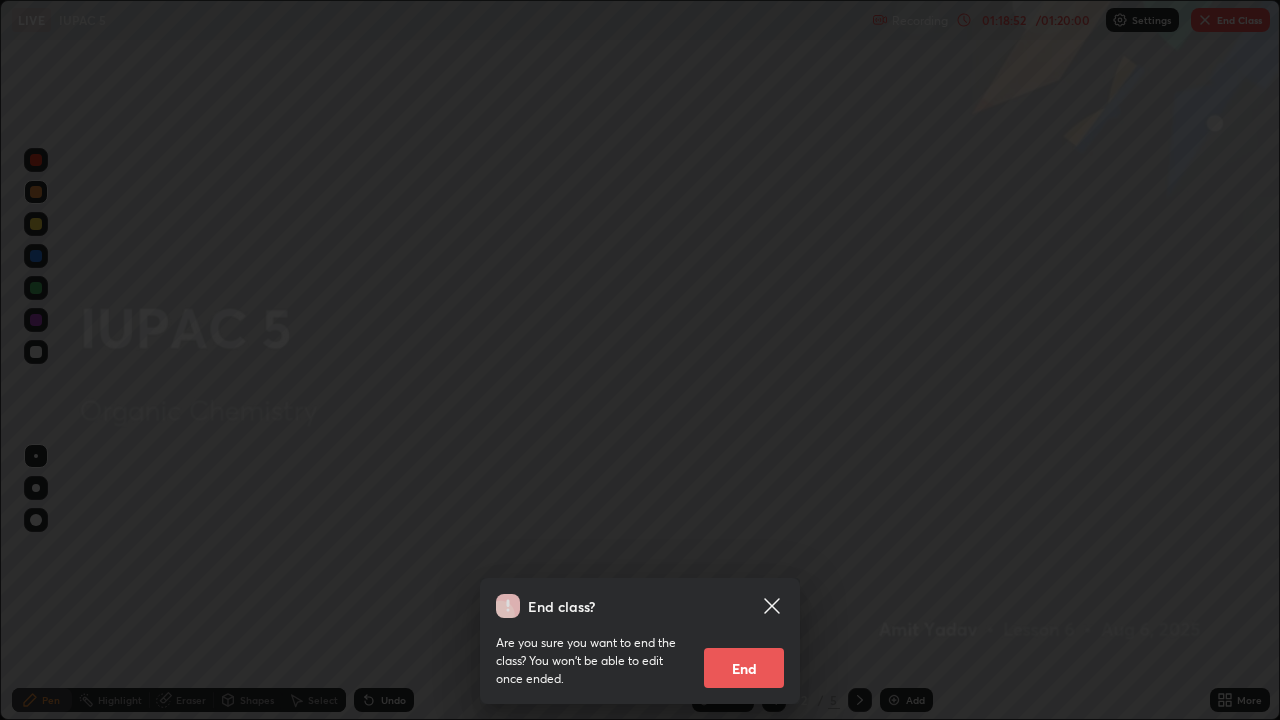 click on "End" at bounding box center [744, 668] 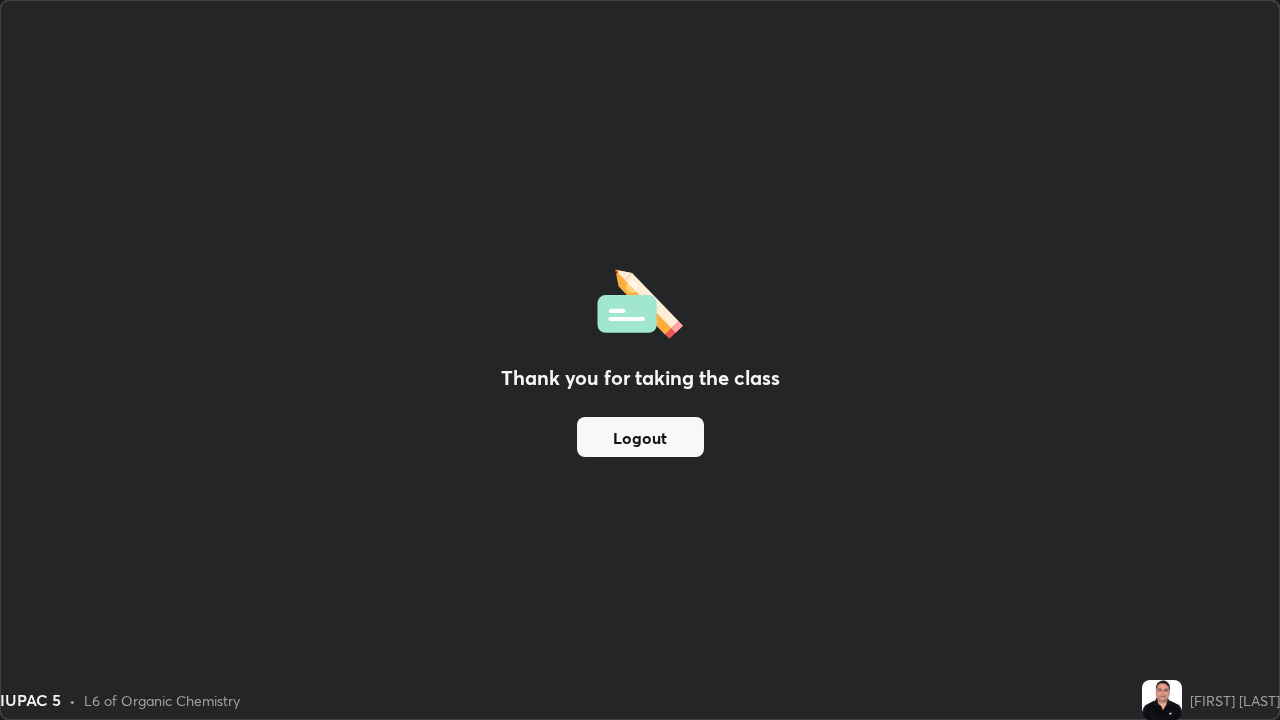 click on "IUPAC 5 • L6 of Organic Chemistry" at bounding box center [567, 700] 